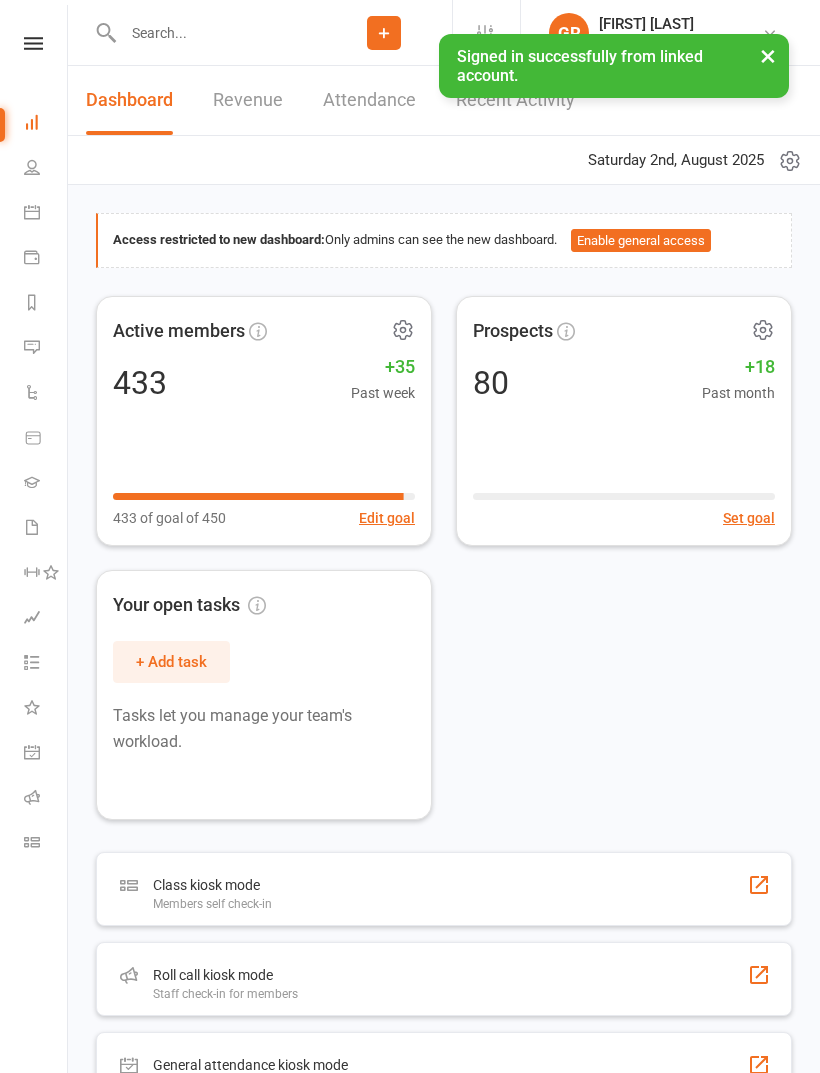 scroll, scrollTop: 0, scrollLeft: 0, axis: both 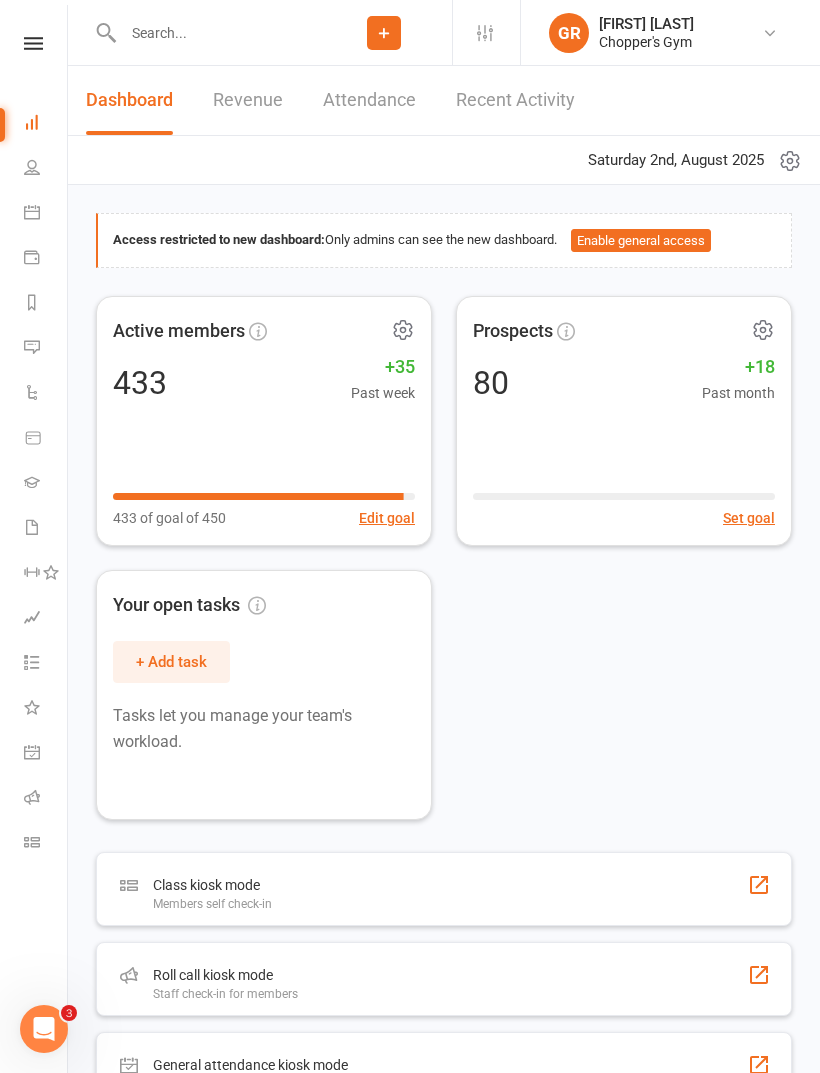 click on "Add" 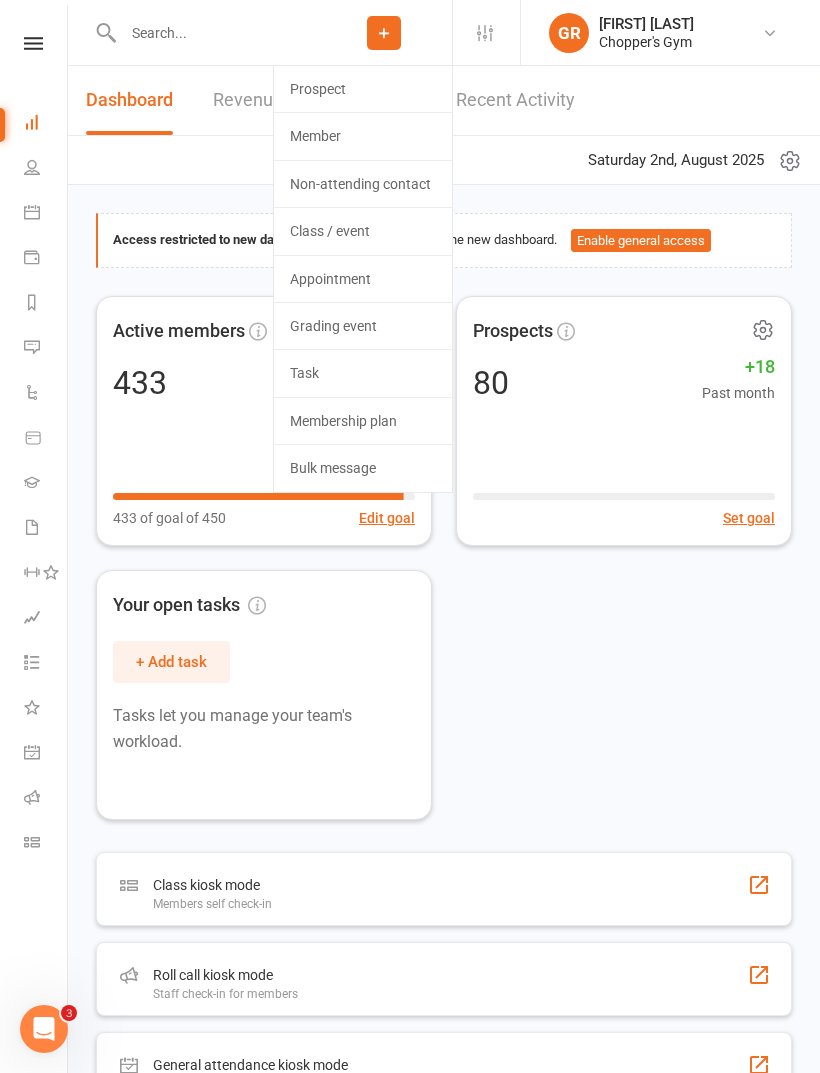 click on "Member" 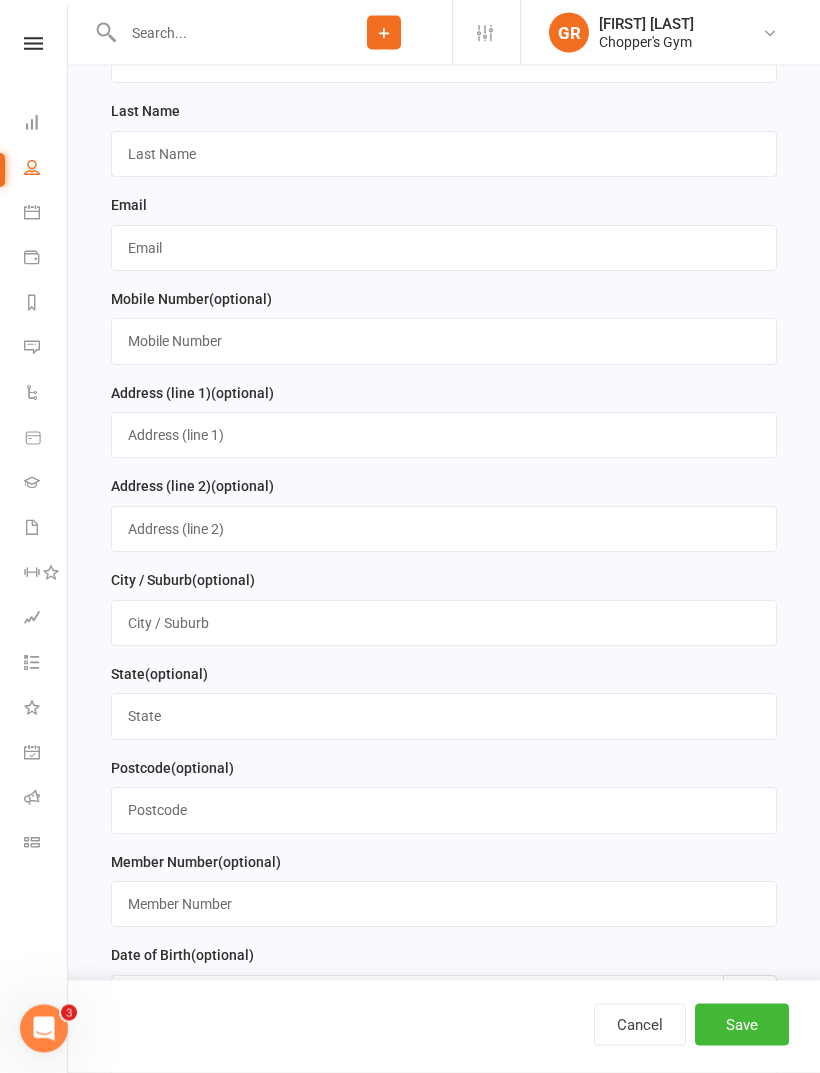 scroll, scrollTop: 427, scrollLeft: 0, axis: vertical 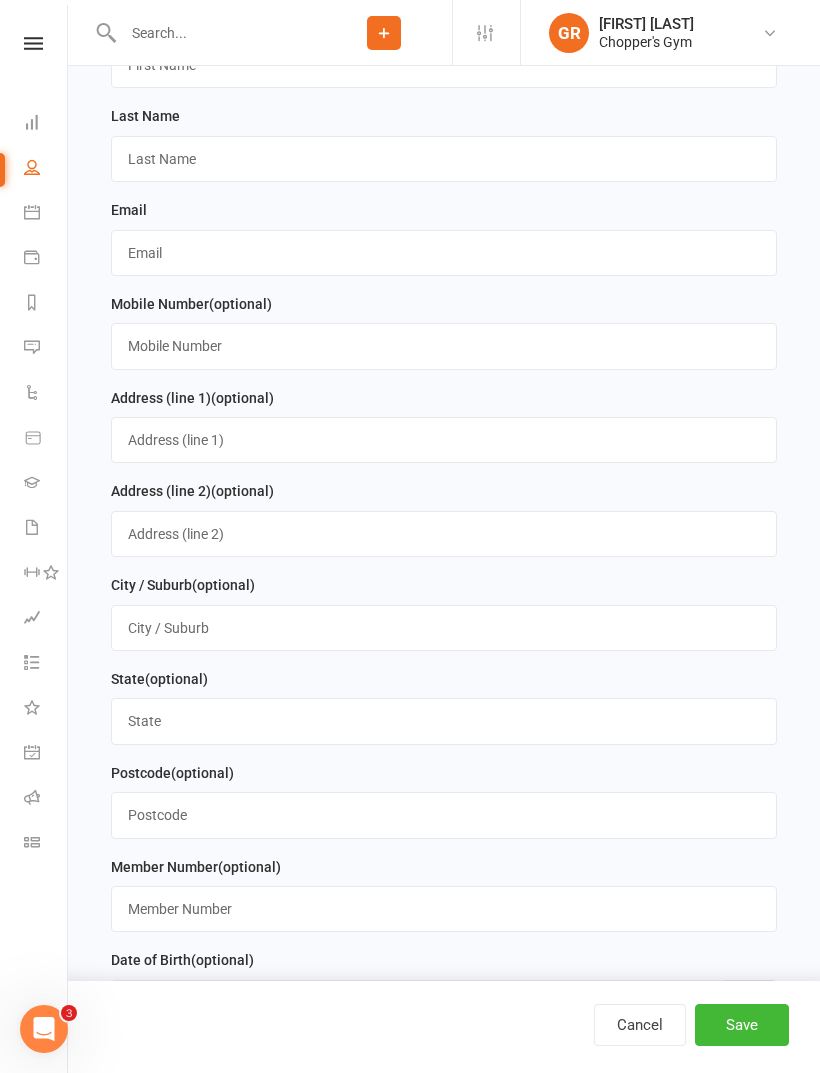 click on "Cancel" at bounding box center (640, 1025) 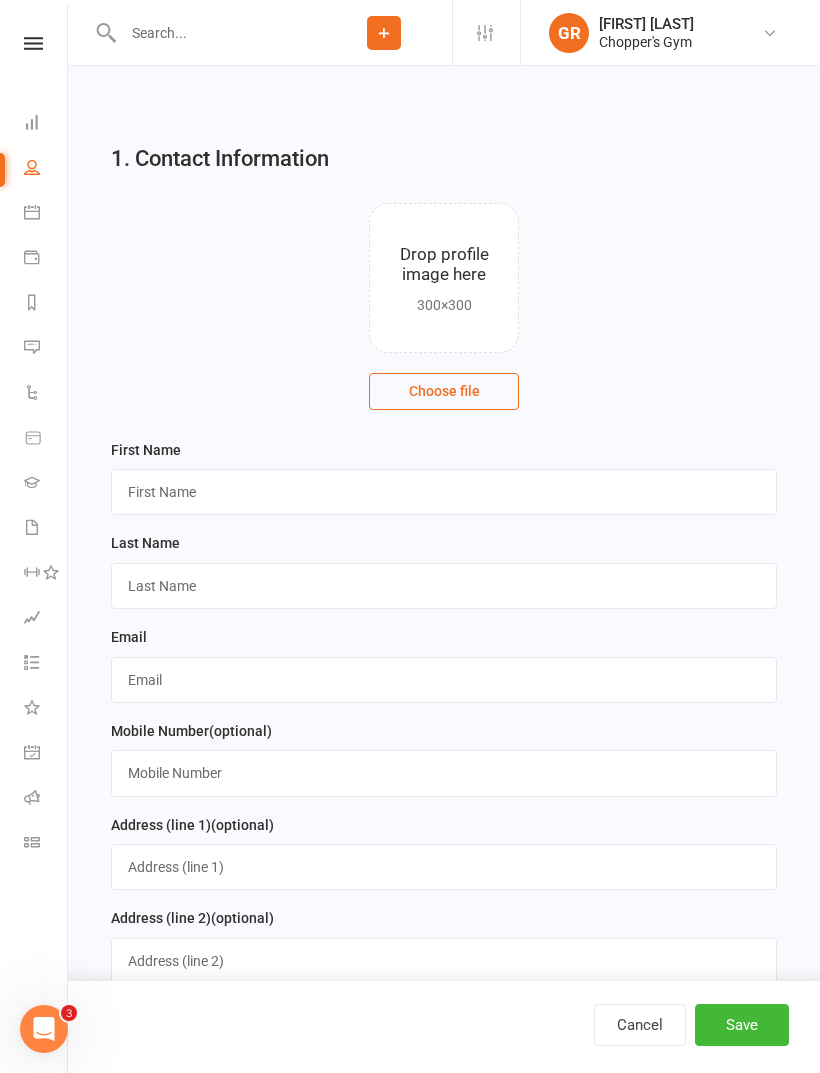 select on "100" 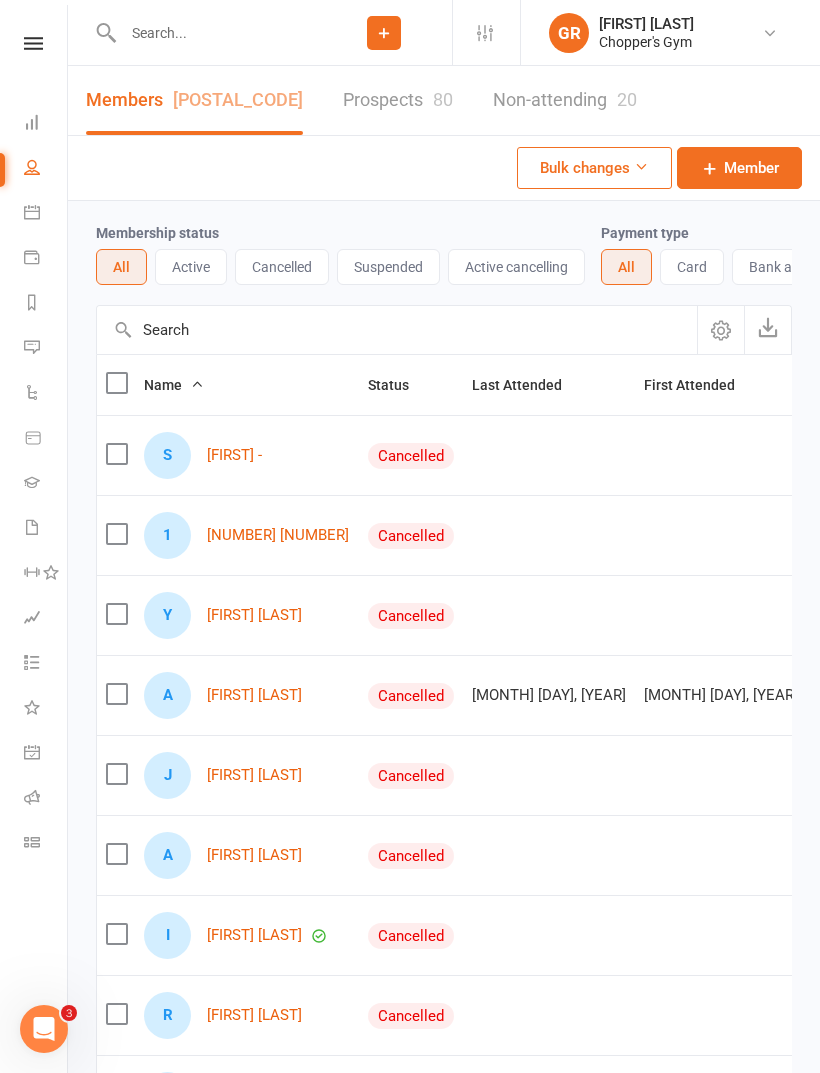 click at bounding box center [206, 32] 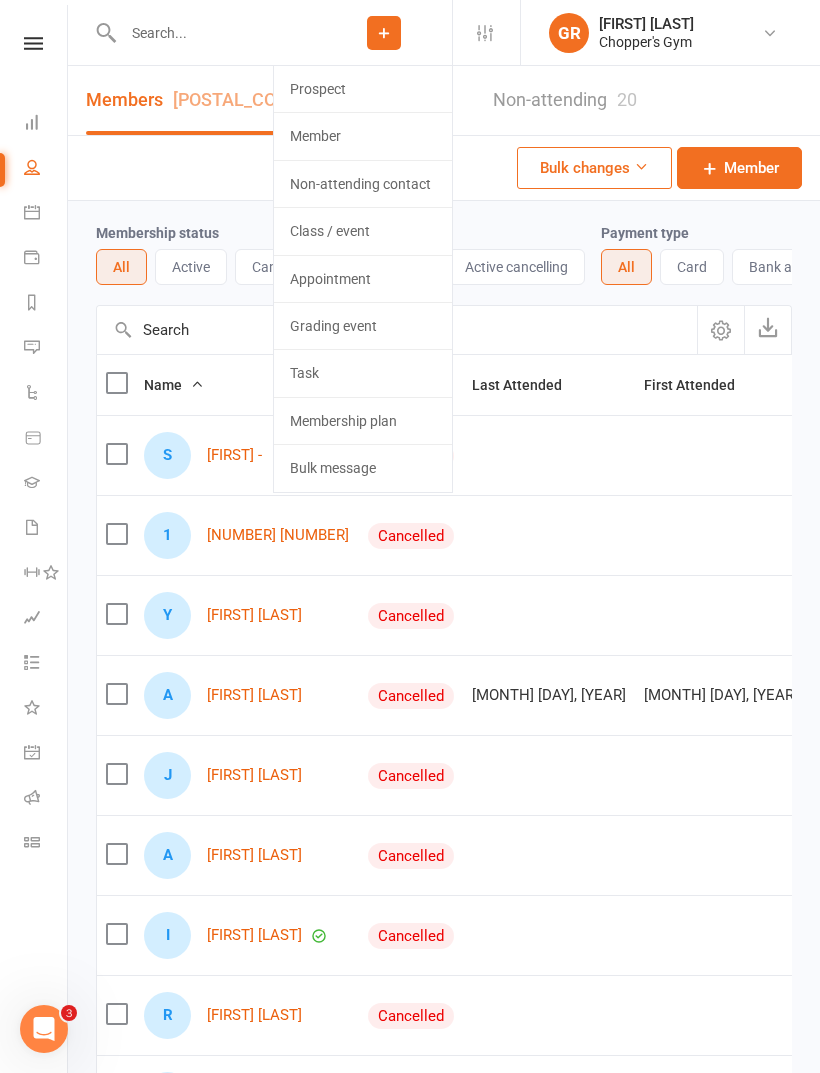 click on "Member" 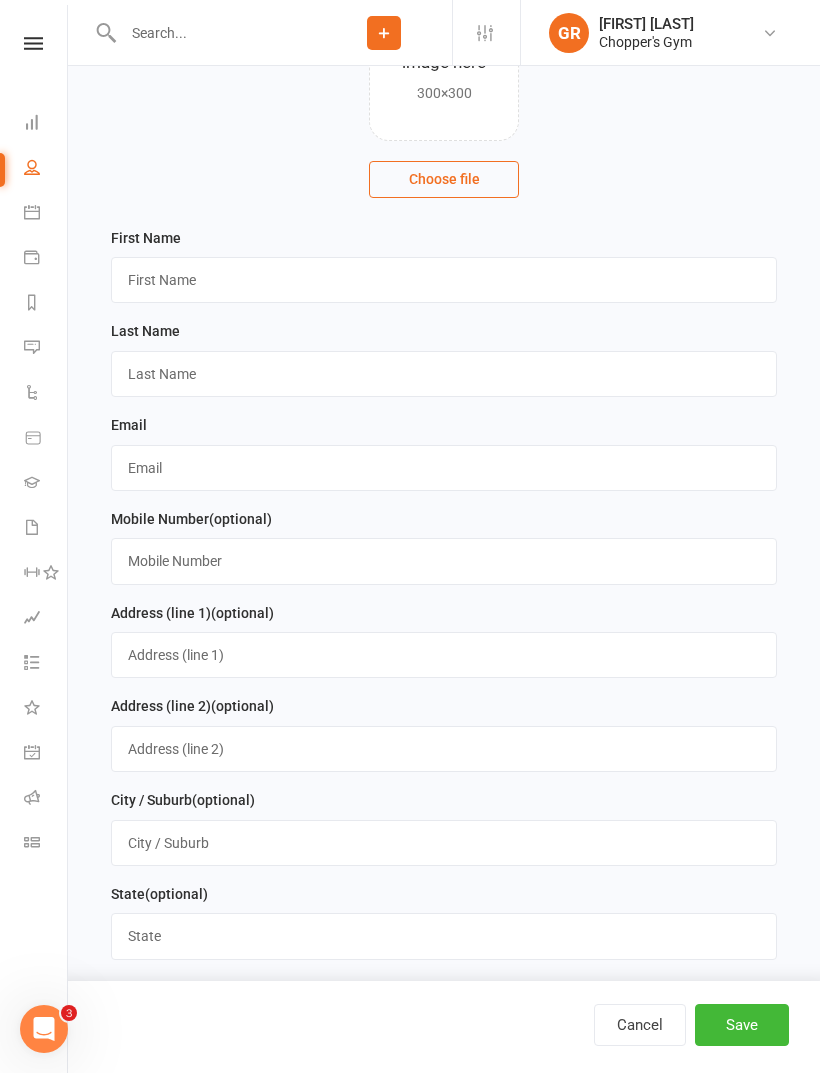 scroll, scrollTop: 231, scrollLeft: 0, axis: vertical 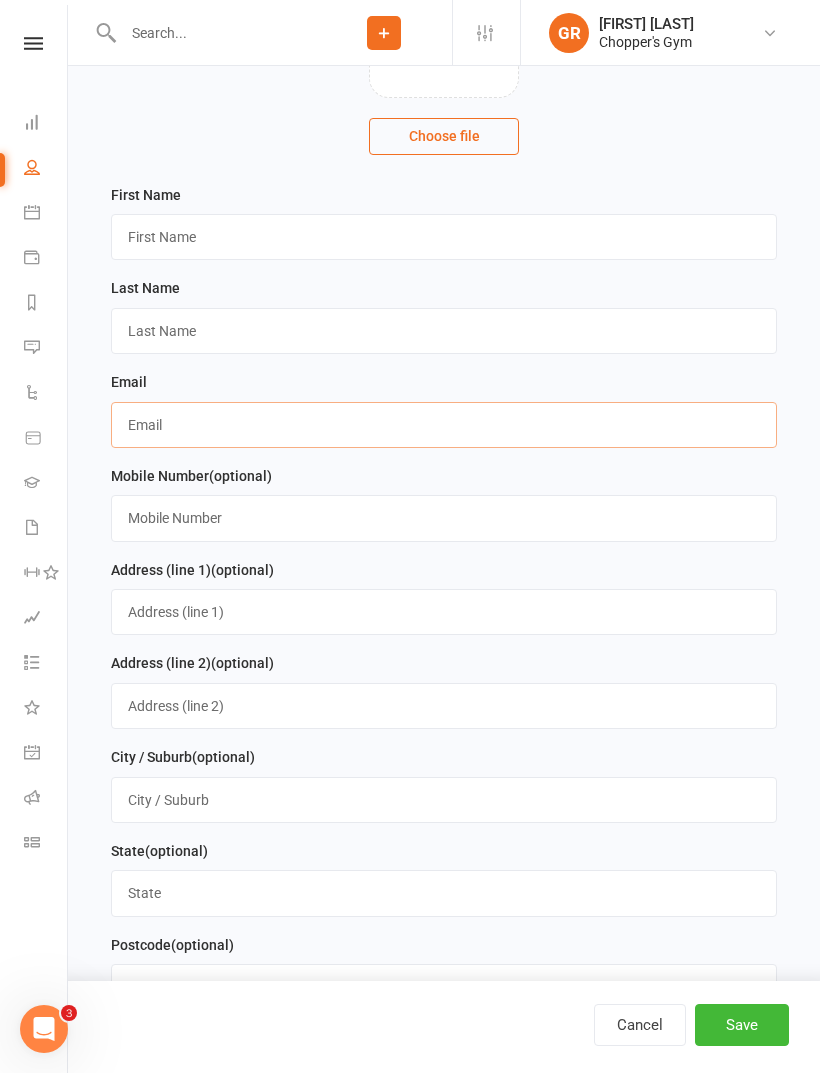 click at bounding box center [444, 425] 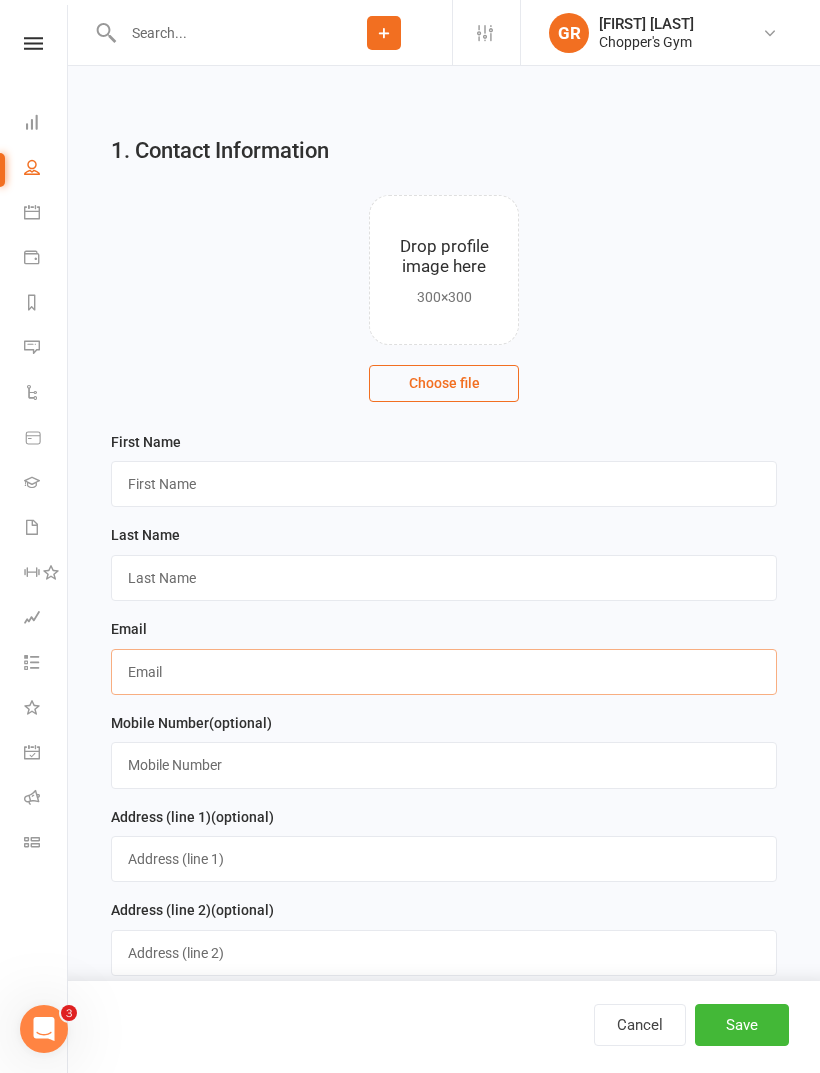 scroll, scrollTop: 0, scrollLeft: 0, axis: both 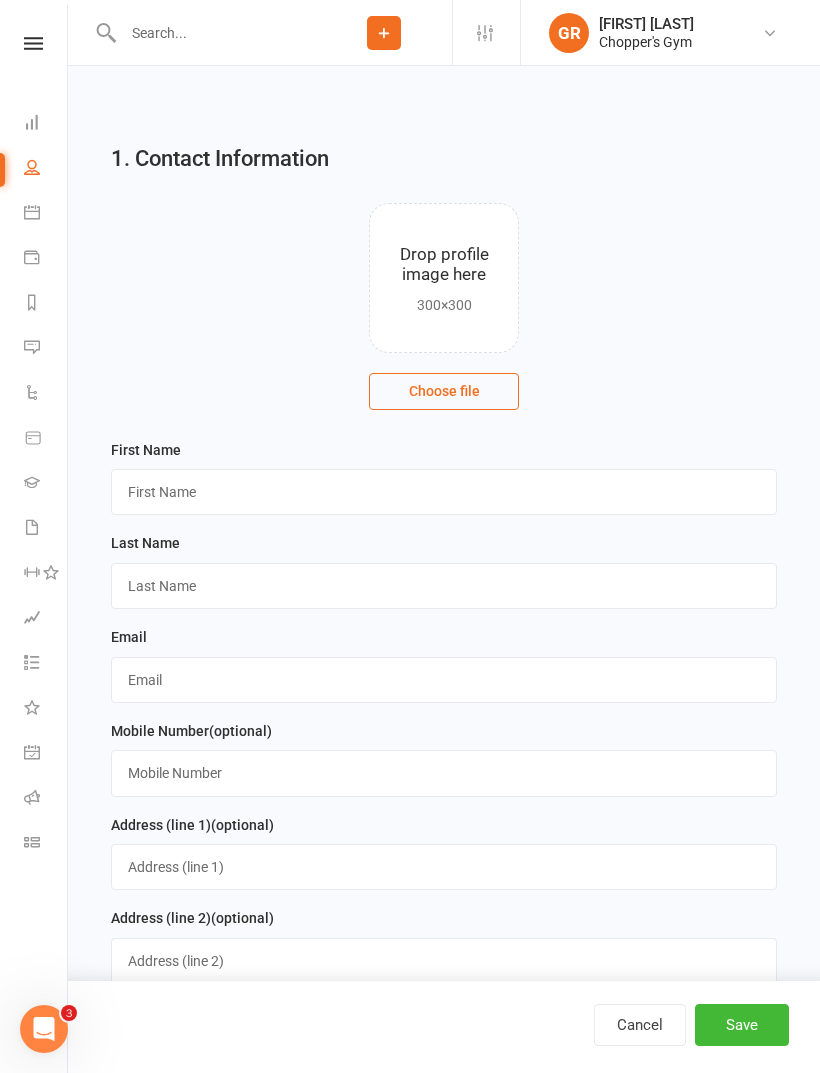 click at bounding box center [216, 33] 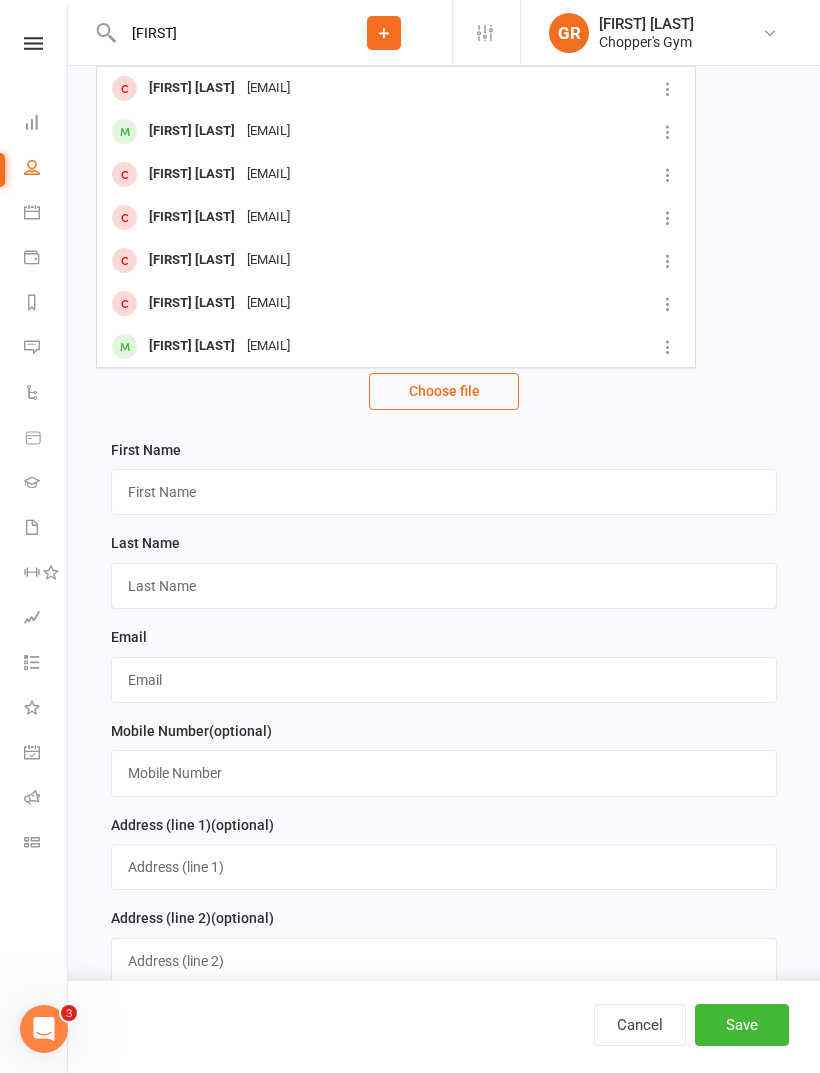 type on "[FIRST]" 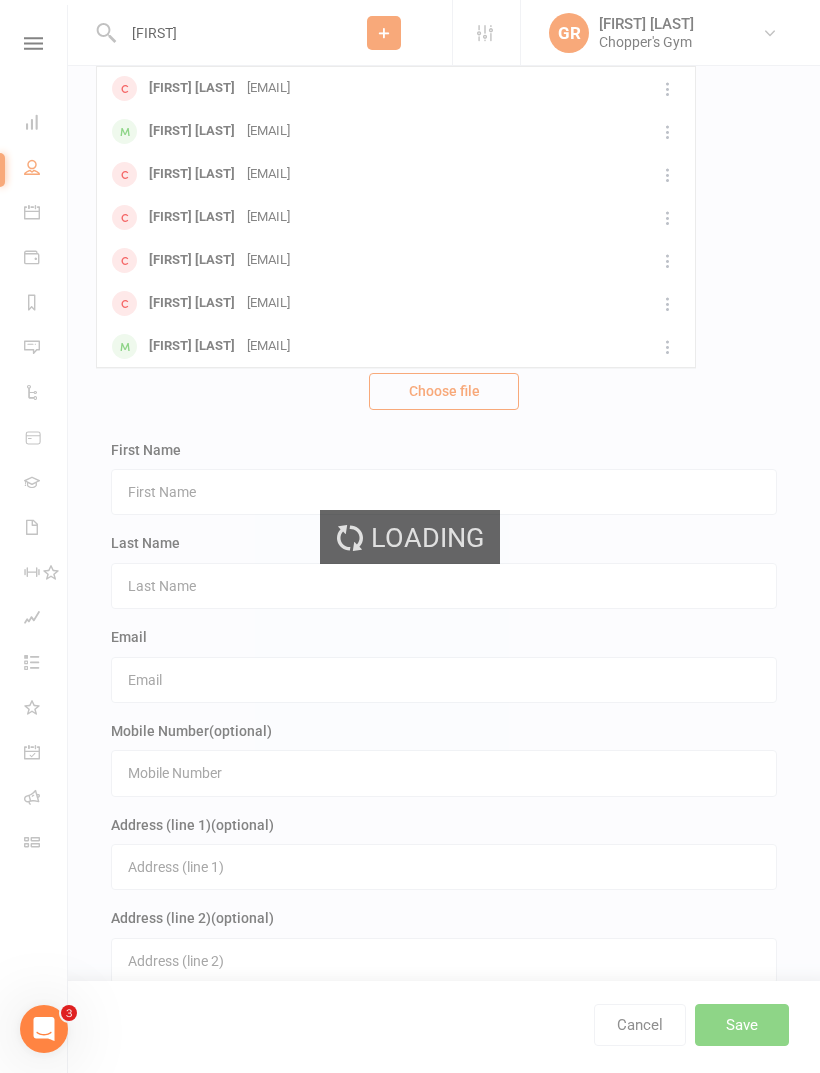 type 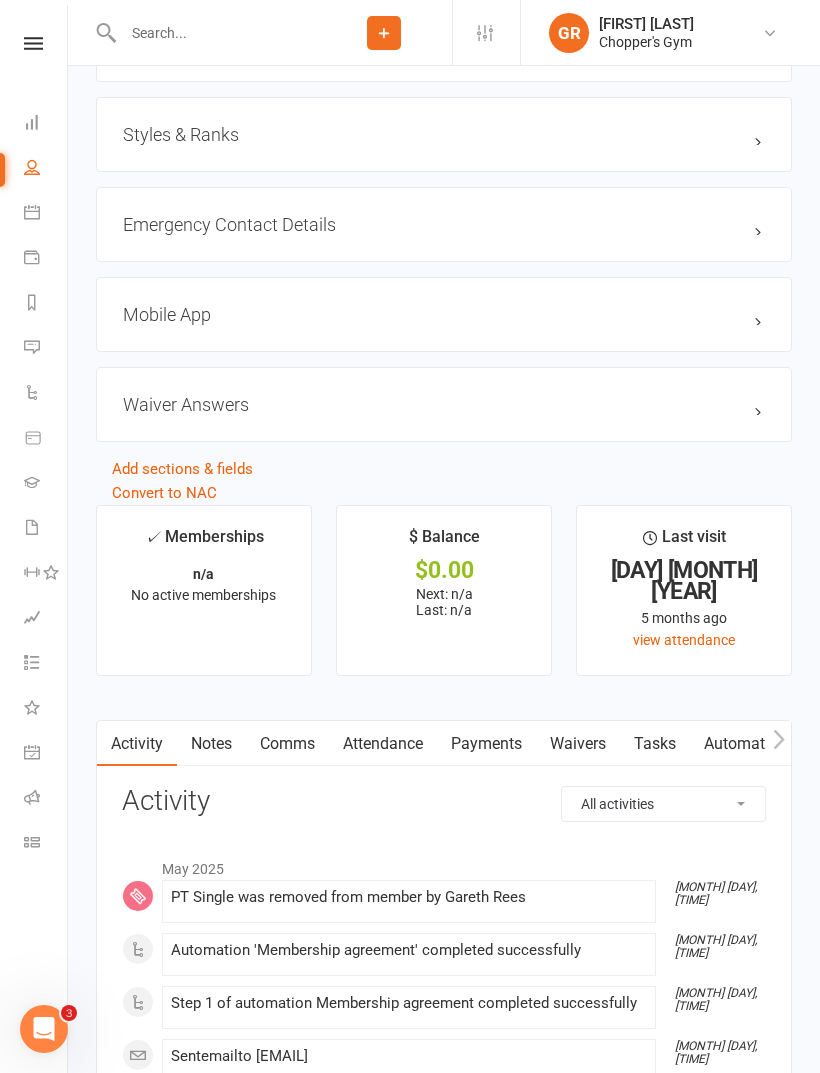 scroll, scrollTop: 1404, scrollLeft: 0, axis: vertical 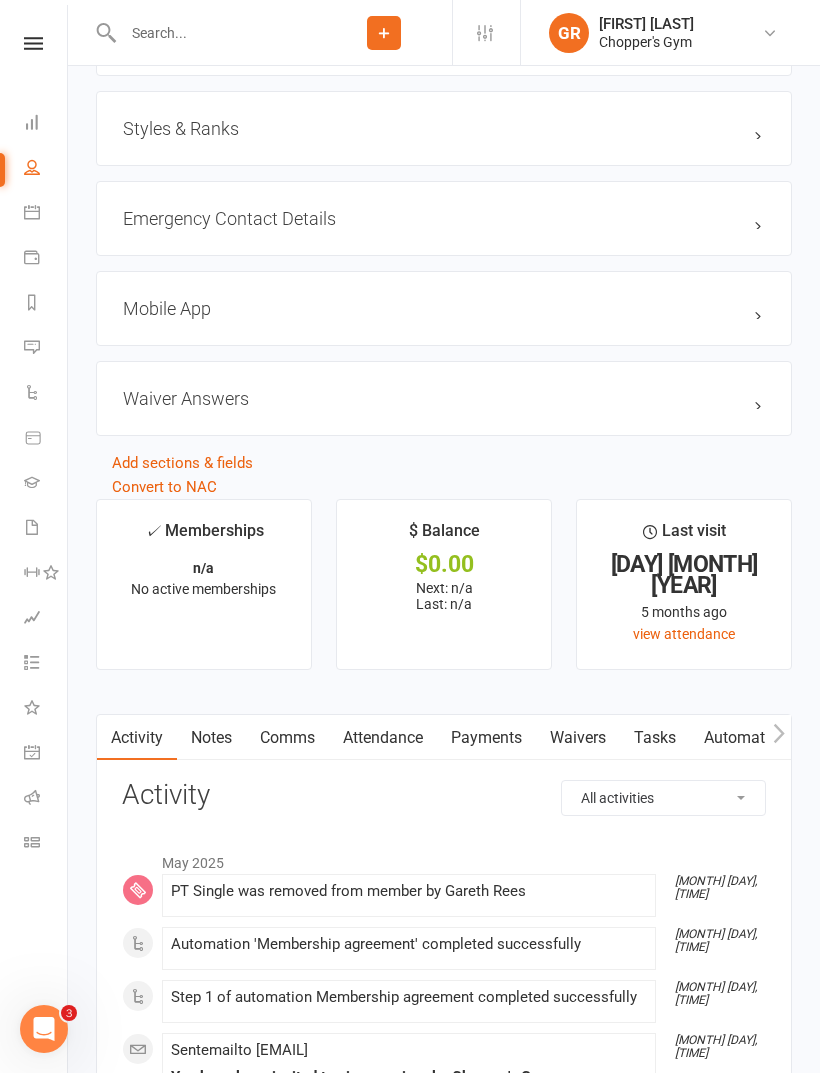 click on "Waivers" at bounding box center (578, 738) 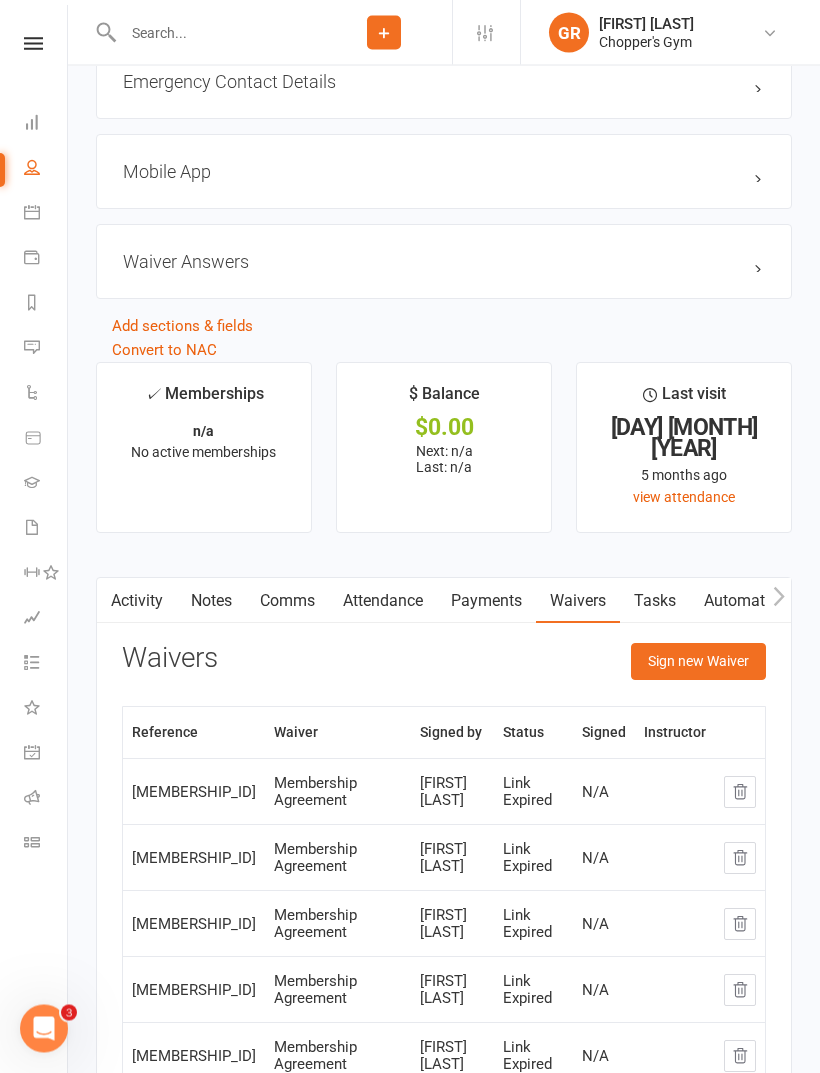 scroll, scrollTop: 1541, scrollLeft: 0, axis: vertical 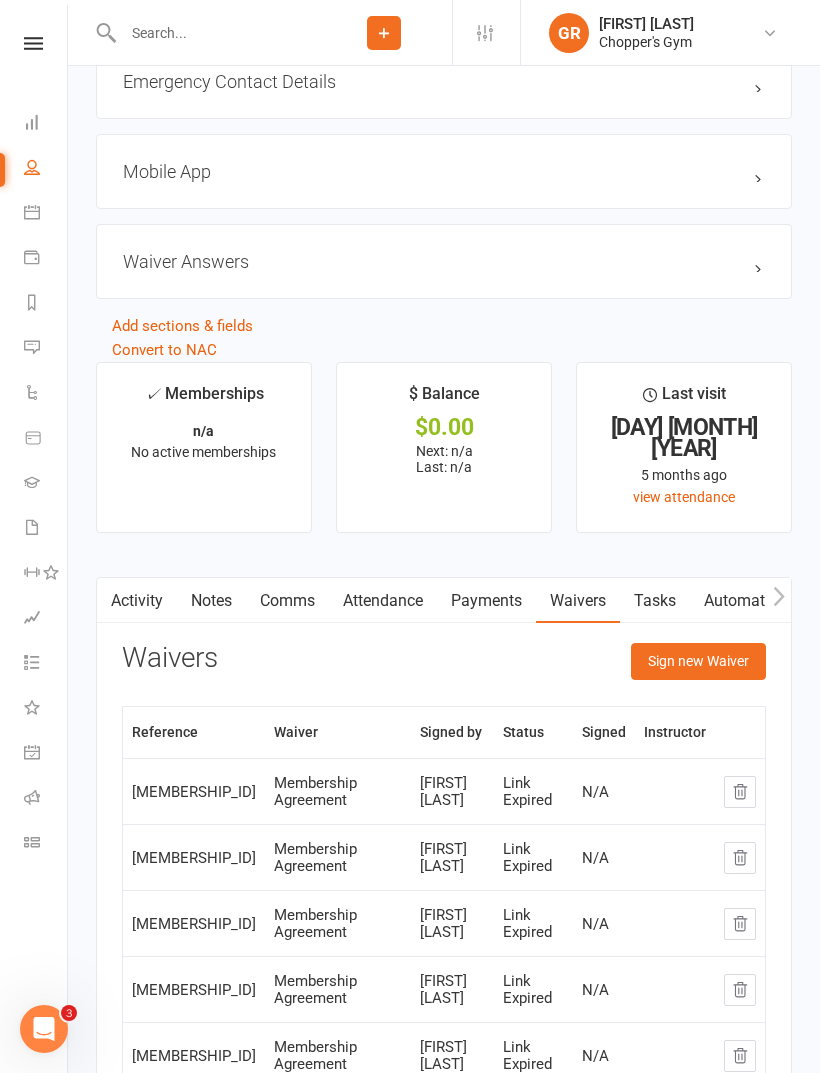 click on "Sign new Waiver" at bounding box center [698, 661] 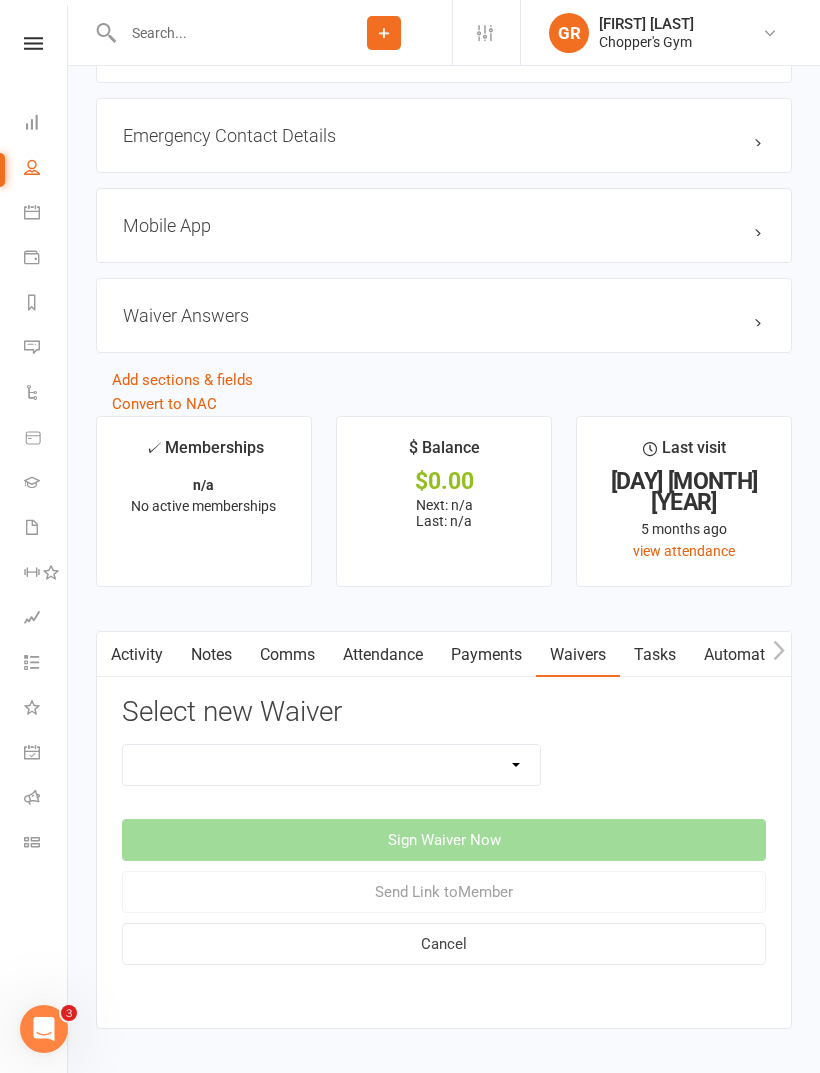 click on "12mth Up Front Membership Agreement Chopper's Gym Liability Waiver Chopper's Gym Membership System Transfer Membership Agreement" at bounding box center [331, 765] 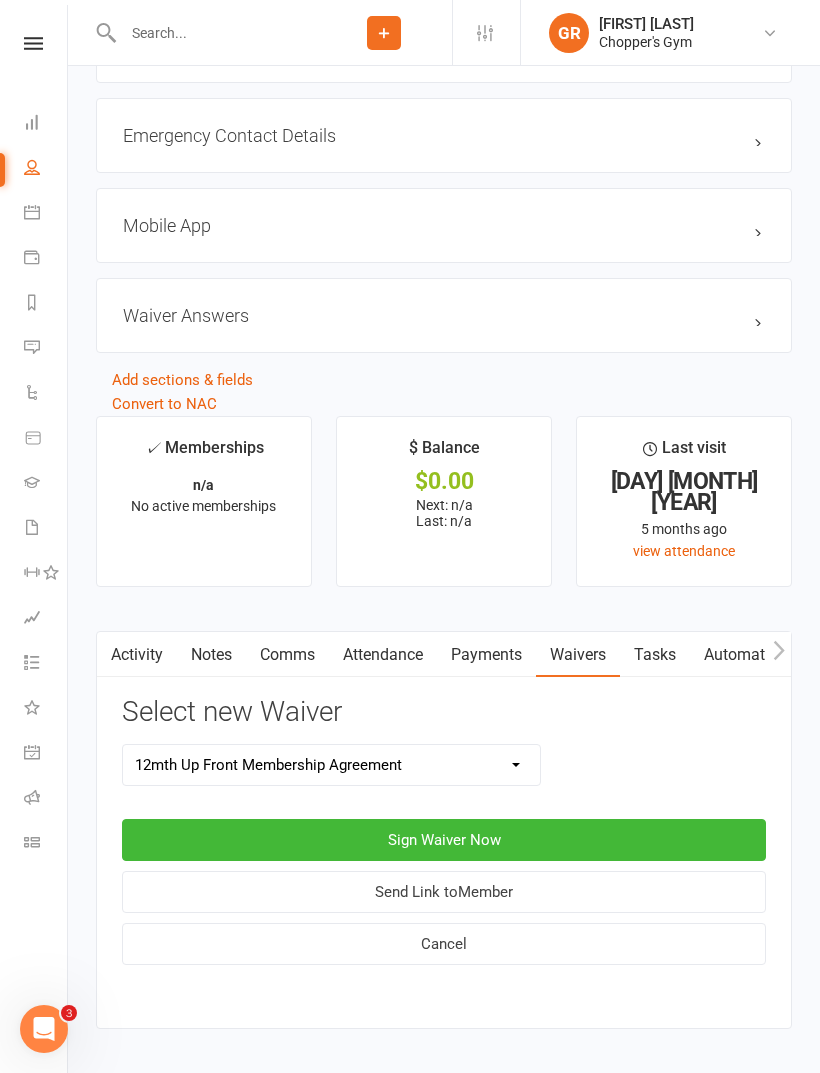 click on "Sign Waiver Now" at bounding box center (444, 840) 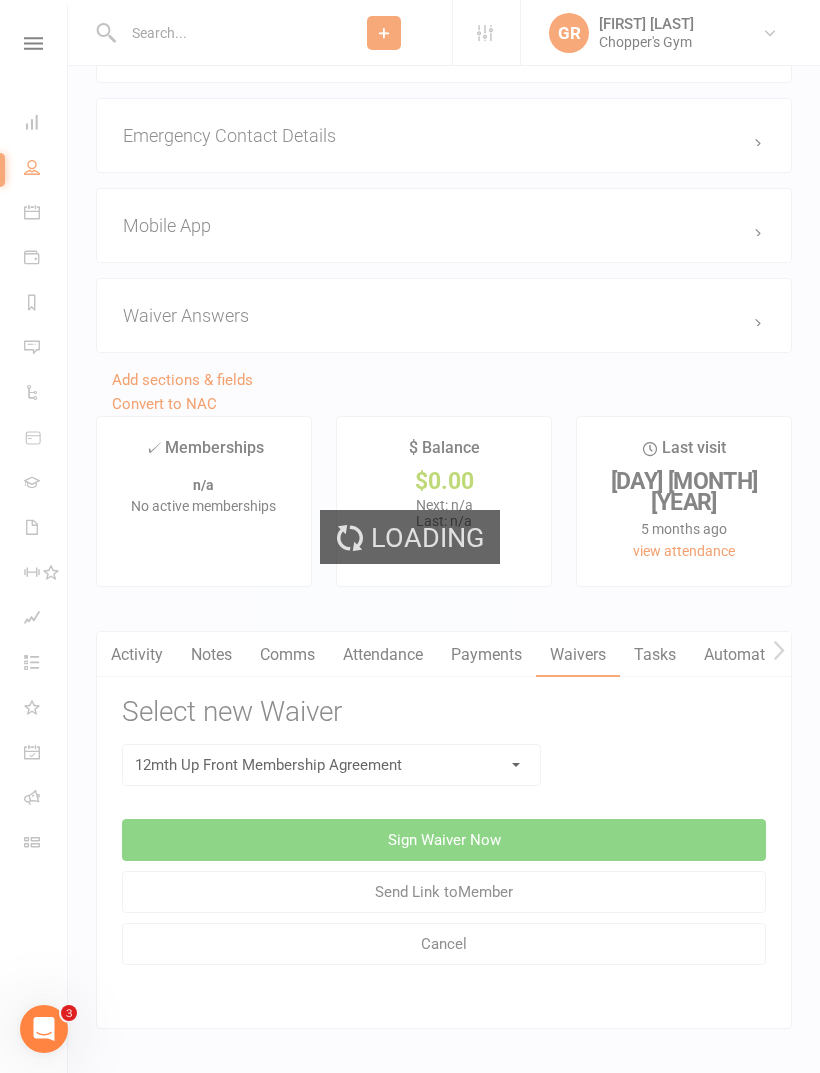 scroll, scrollTop: 0, scrollLeft: 0, axis: both 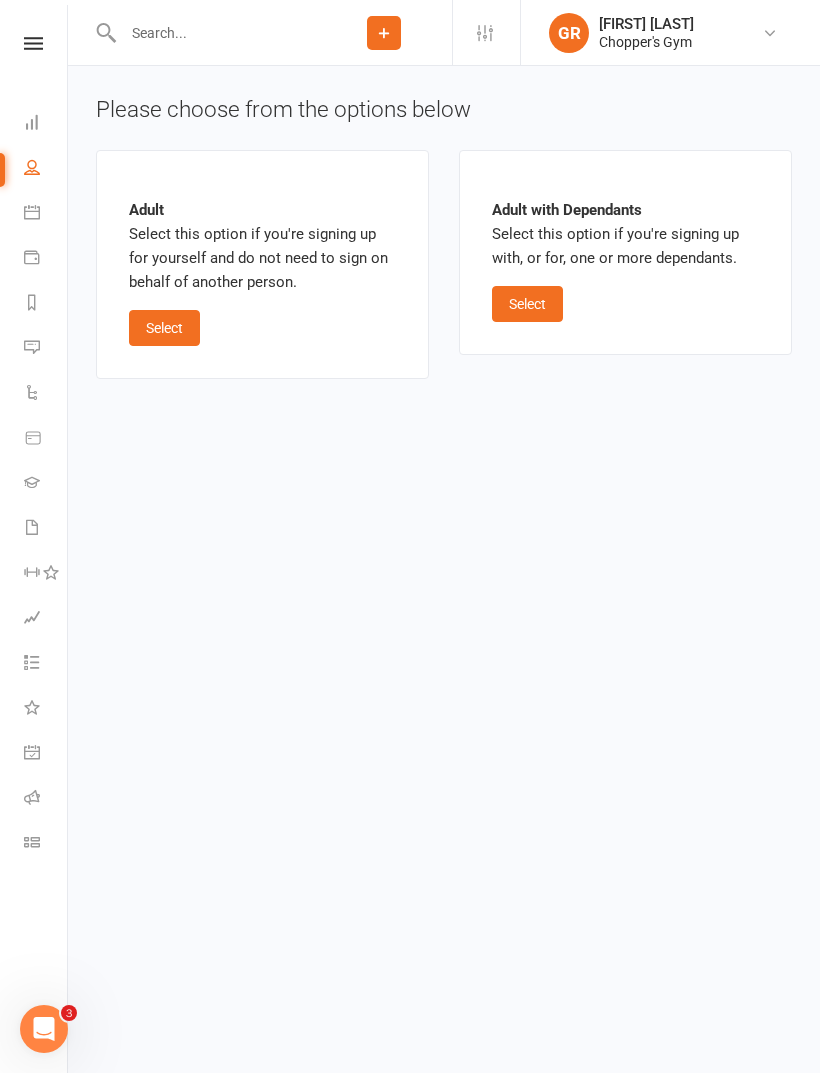click on "Select" at bounding box center (527, 304) 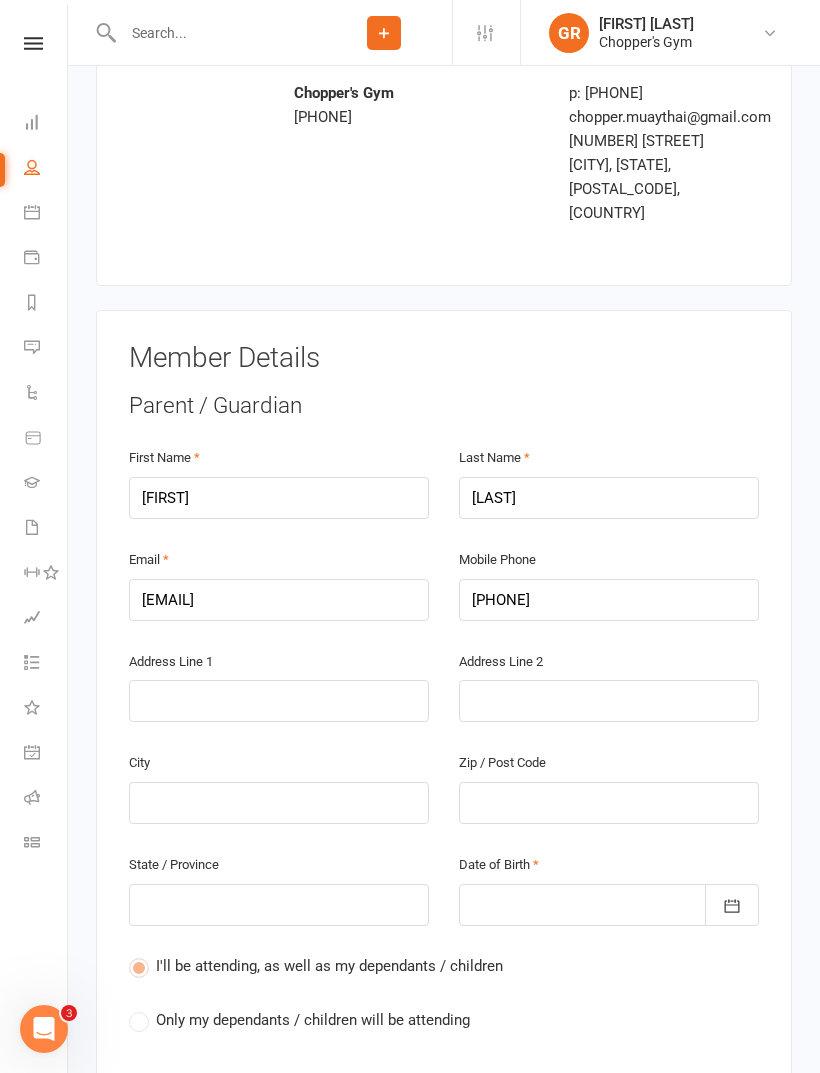 scroll, scrollTop: 0, scrollLeft: 0, axis: both 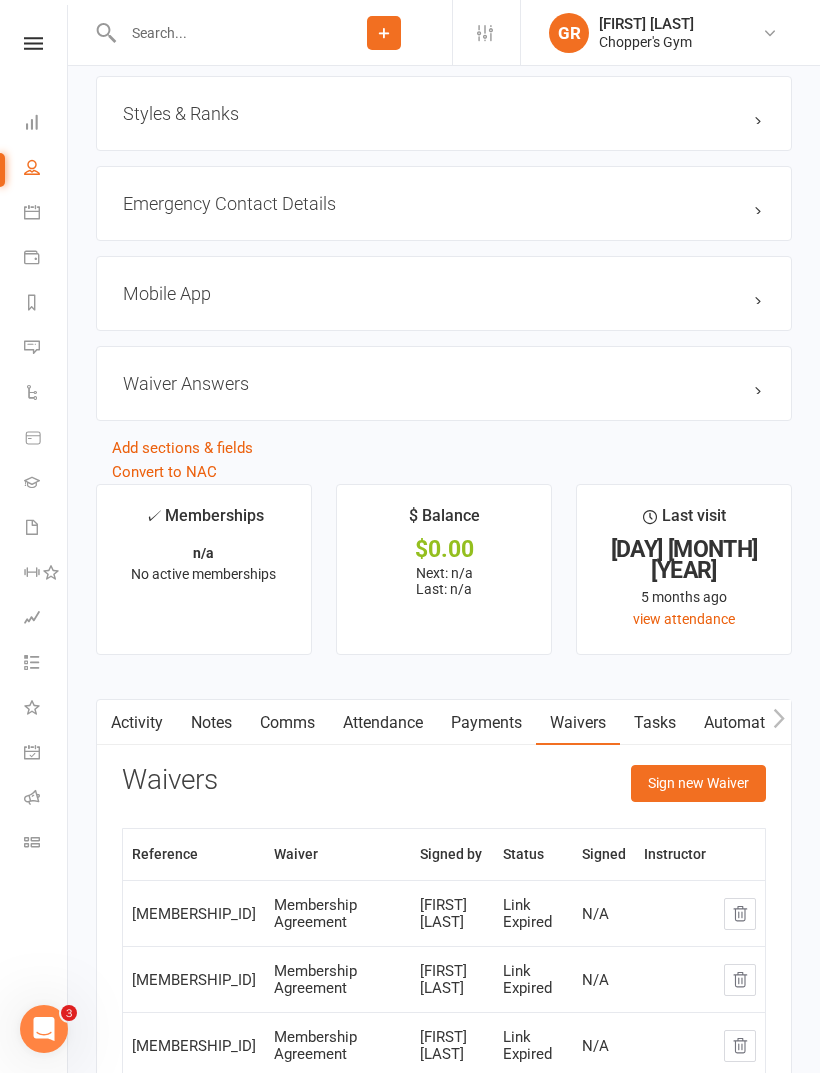 click on "Sign new Waiver" at bounding box center [698, 783] 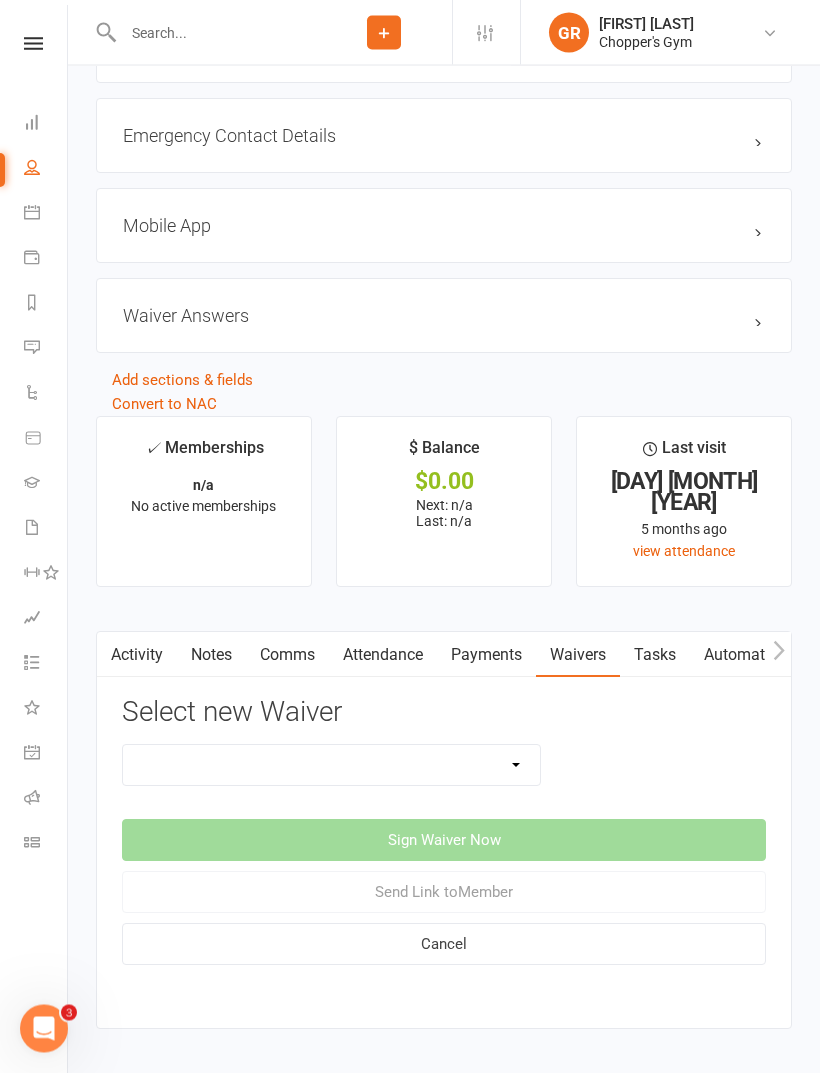 click on "12mth Up Front Membership Agreement Chopper's Gym Liability Waiver Chopper's Gym Membership System Transfer Membership Agreement" at bounding box center (331, 766) 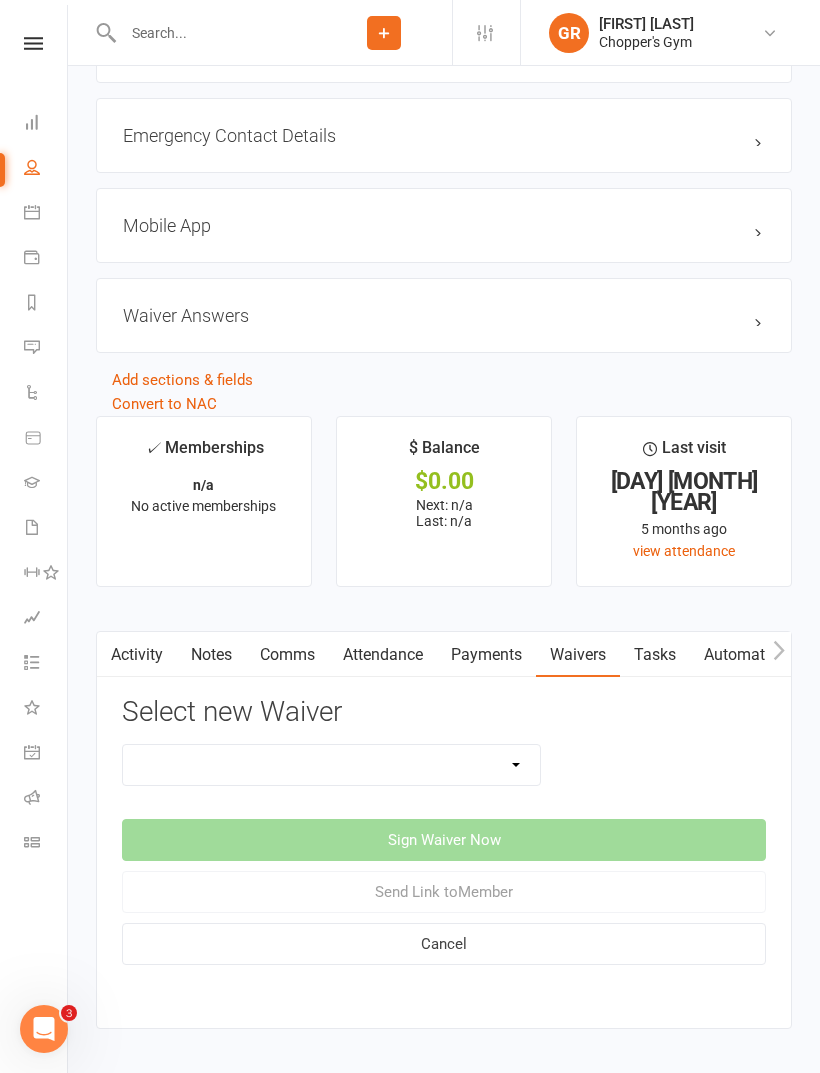 select on "[NUMBER]" 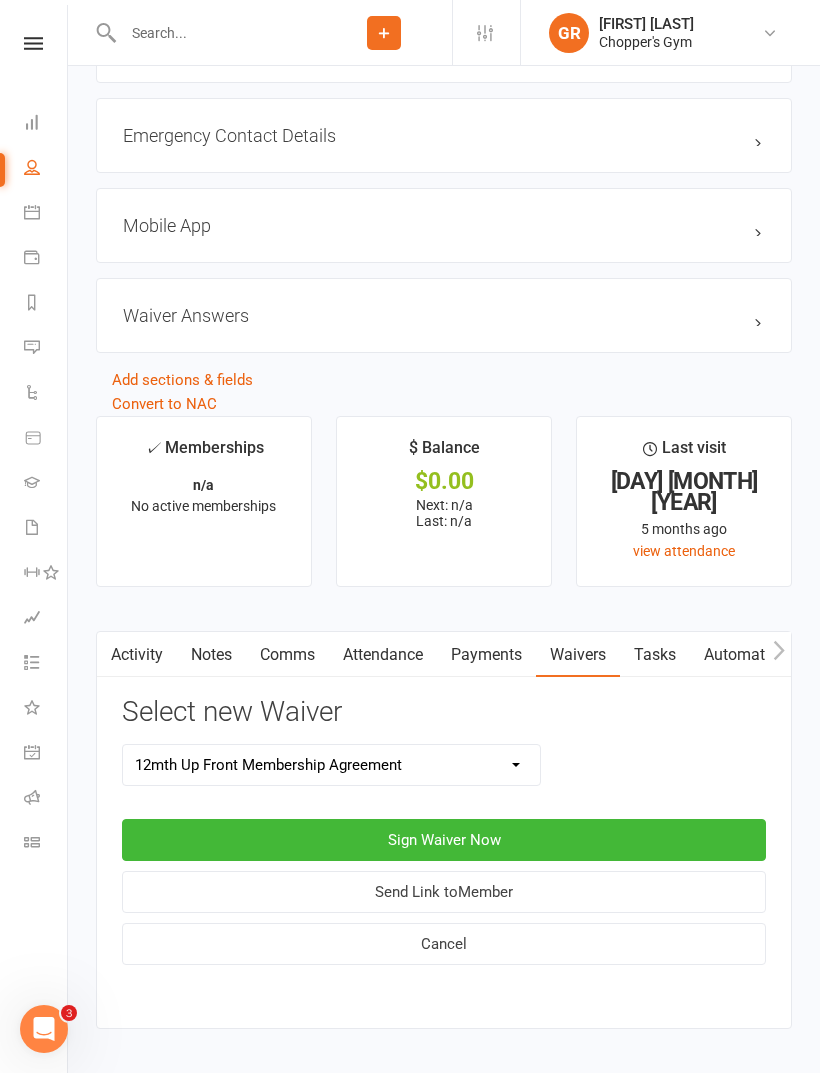 click on "Sign Waiver Now" at bounding box center [444, 840] 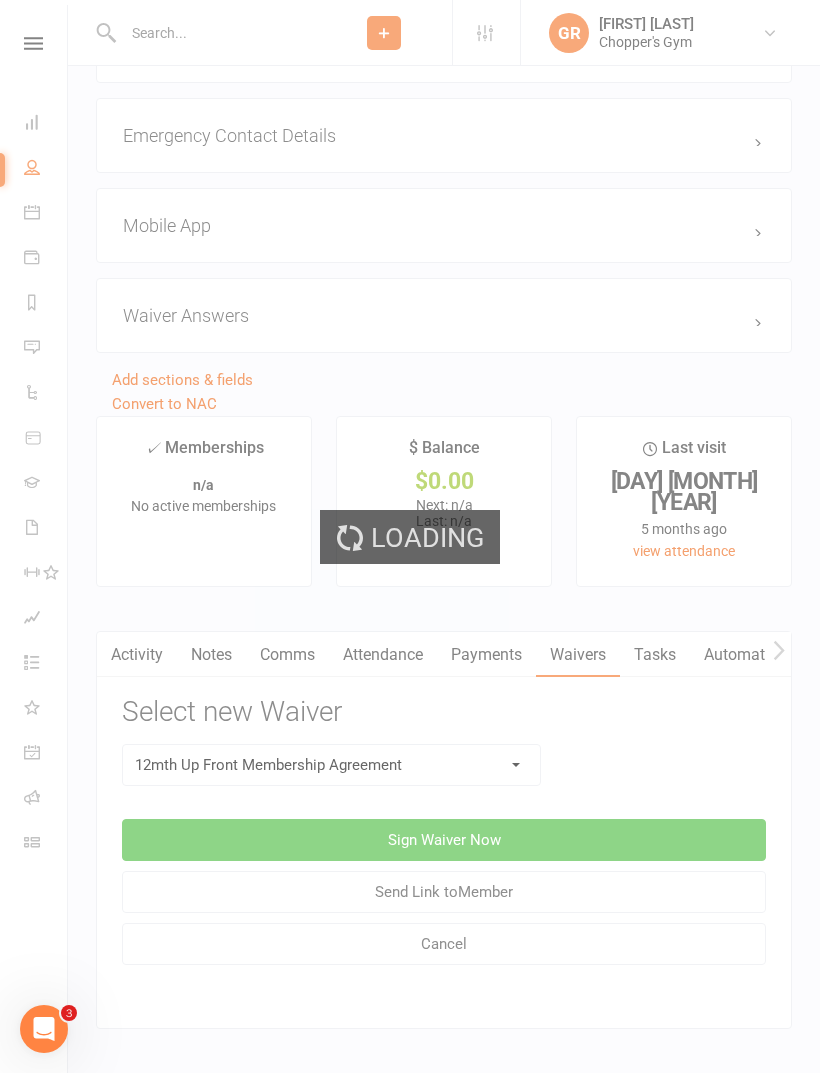 scroll, scrollTop: 0, scrollLeft: 0, axis: both 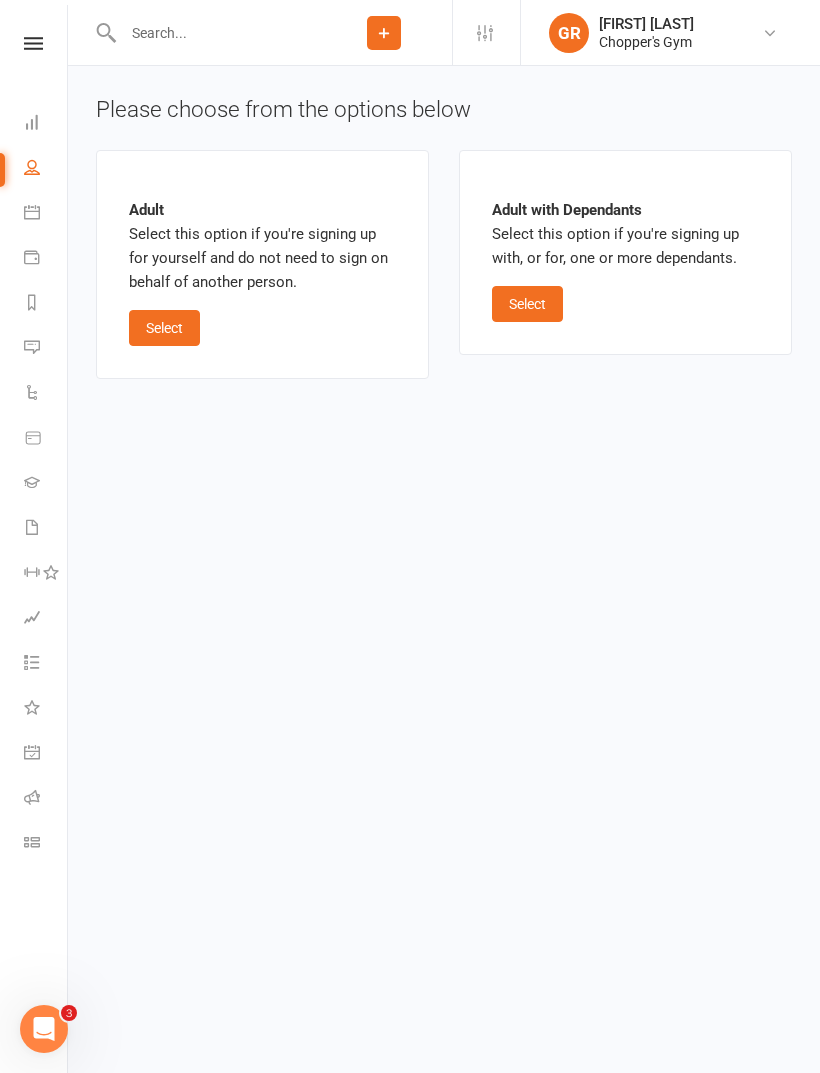 click on "Select" at bounding box center [527, 304] 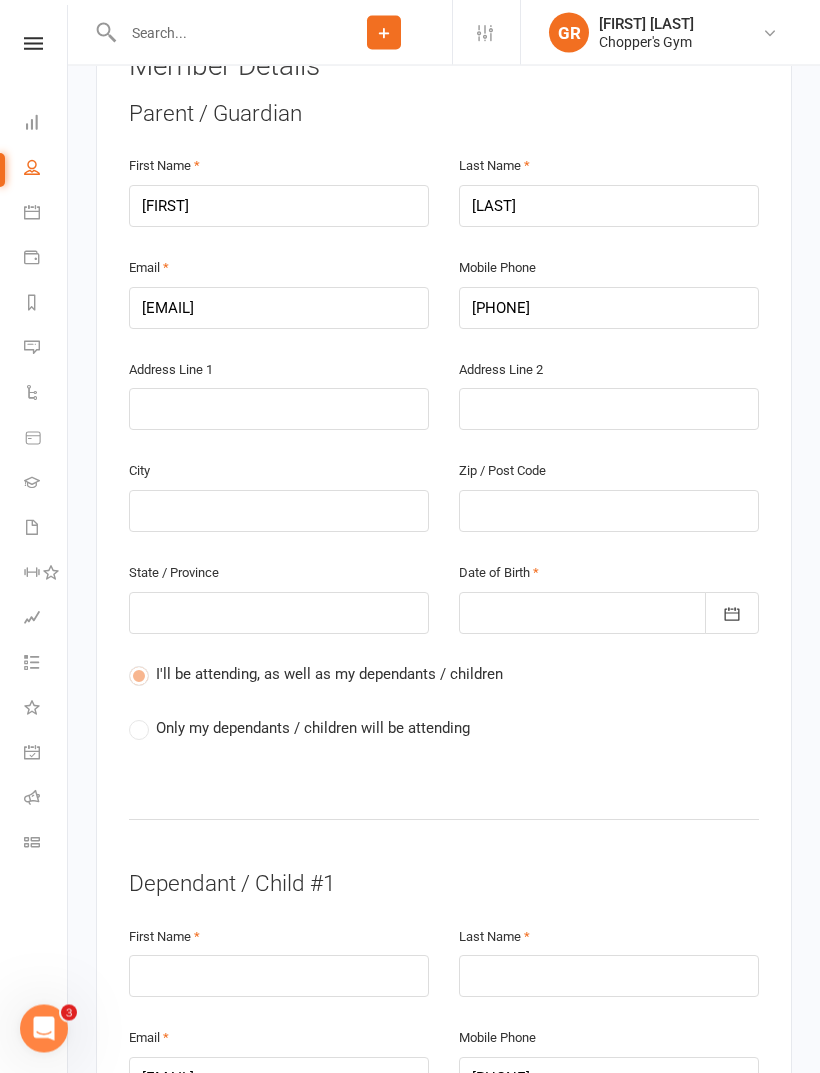 scroll, scrollTop: 433, scrollLeft: 0, axis: vertical 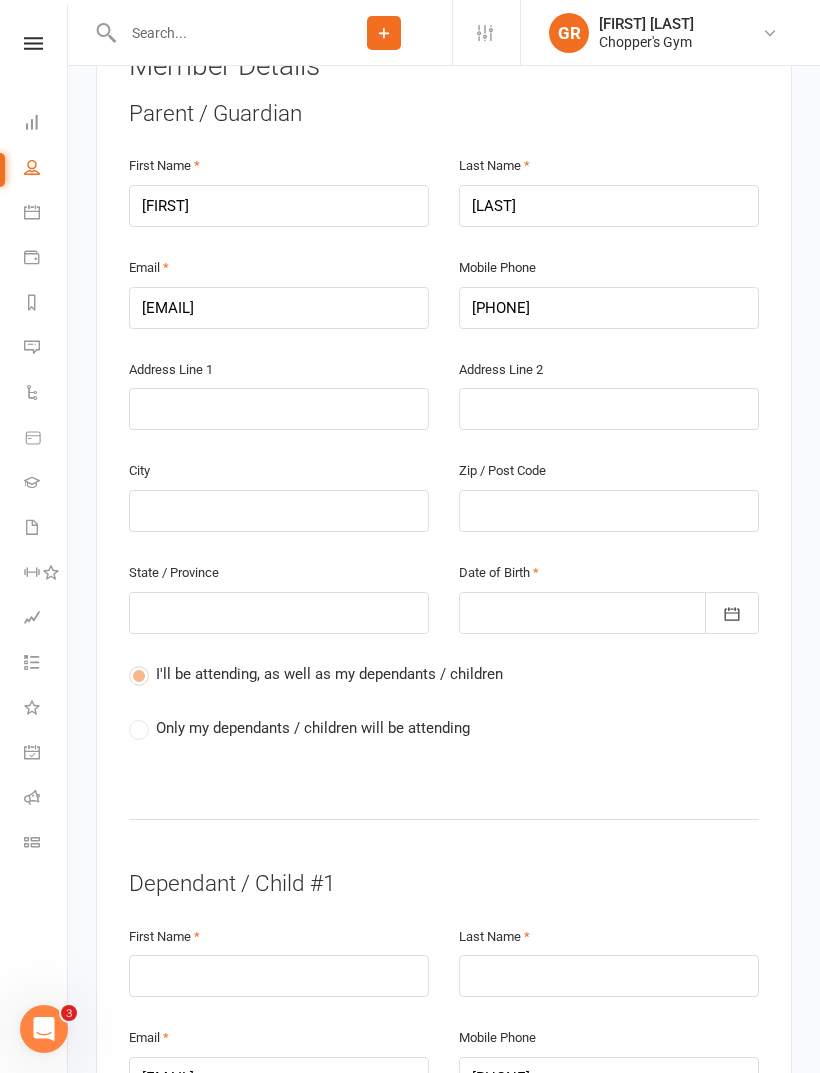 click on "I'll be attending, as well as my dependants / children Only my dependants / children will be attending" at bounding box center (444, 716) 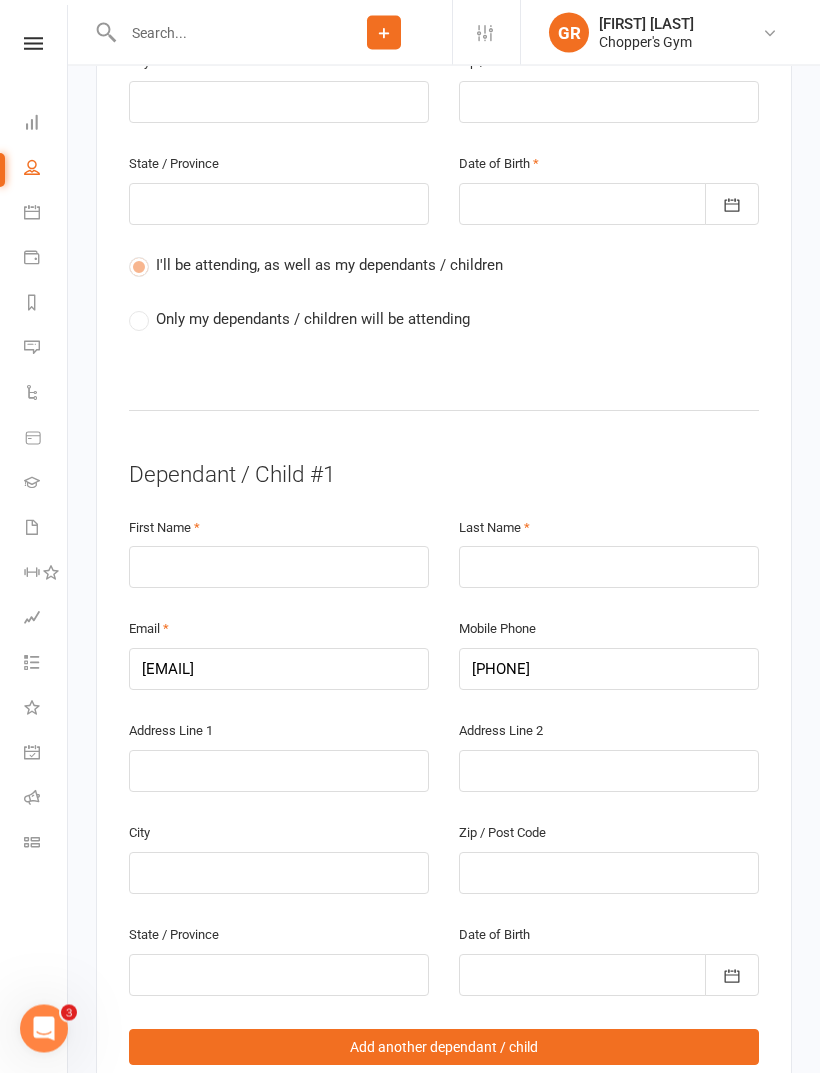 scroll, scrollTop: 842, scrollLeft: 0, axis: vertical 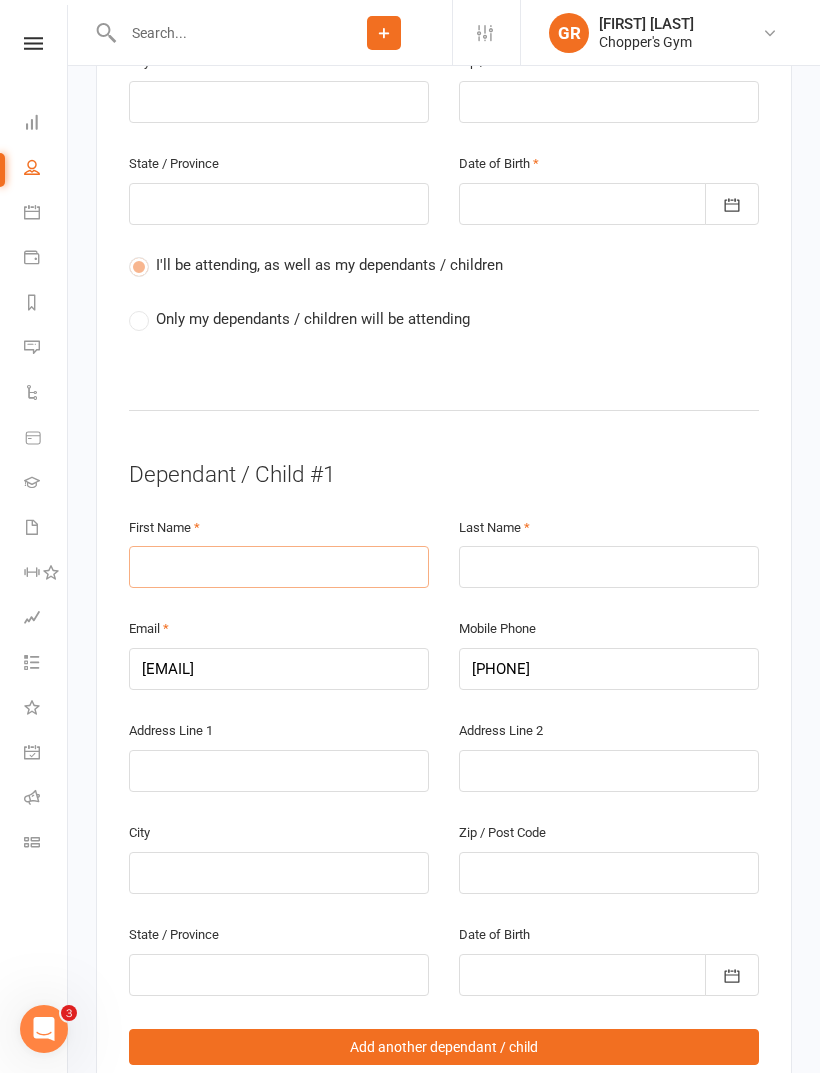 click at bounding box center (279, 567) 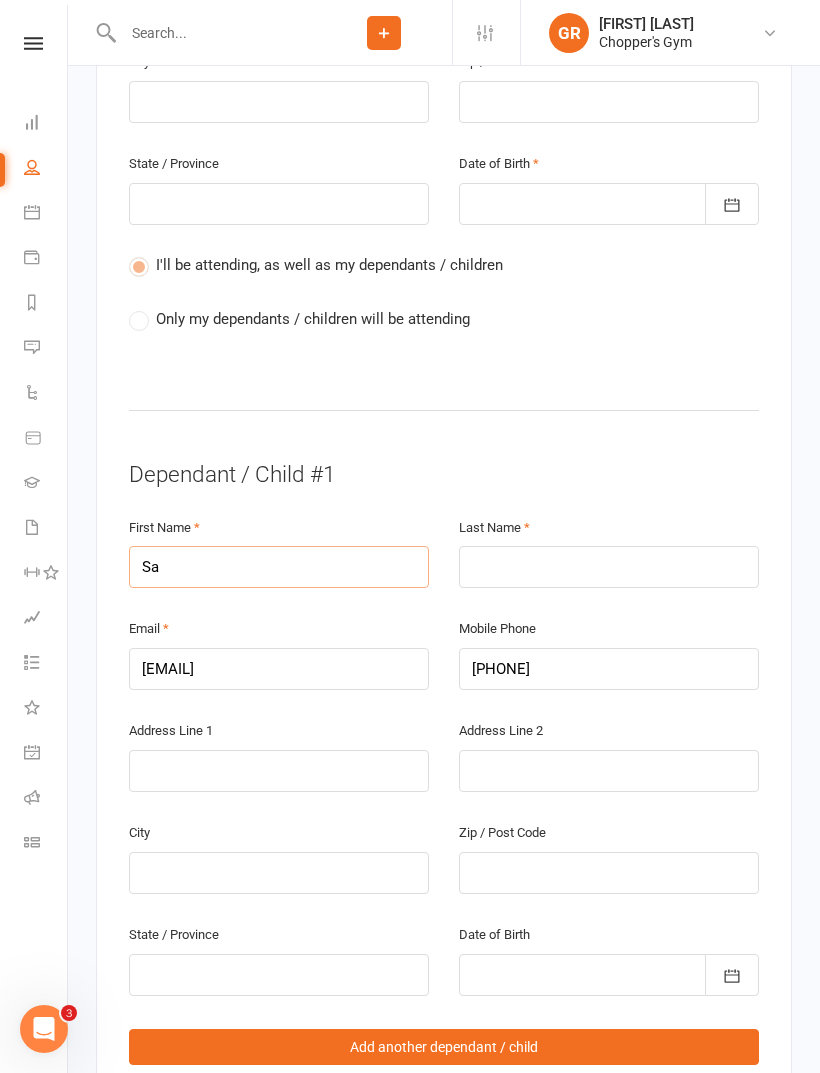 type on "S" 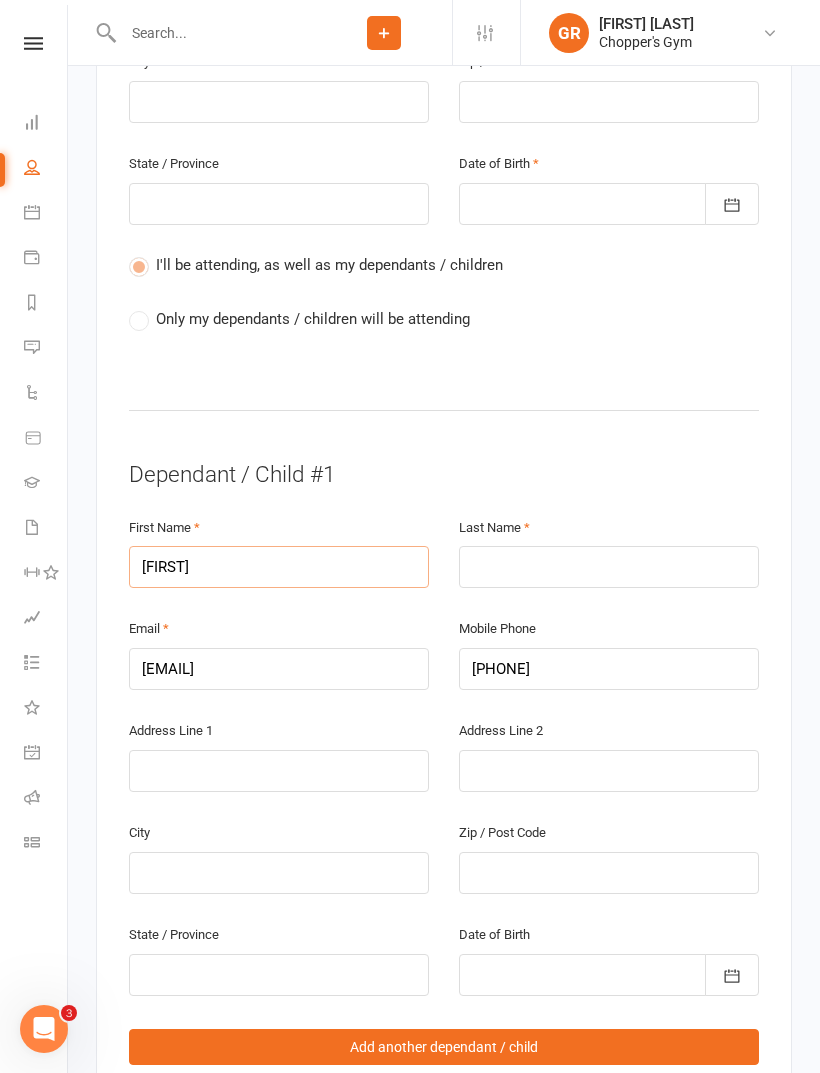 type on "[FIRST]" 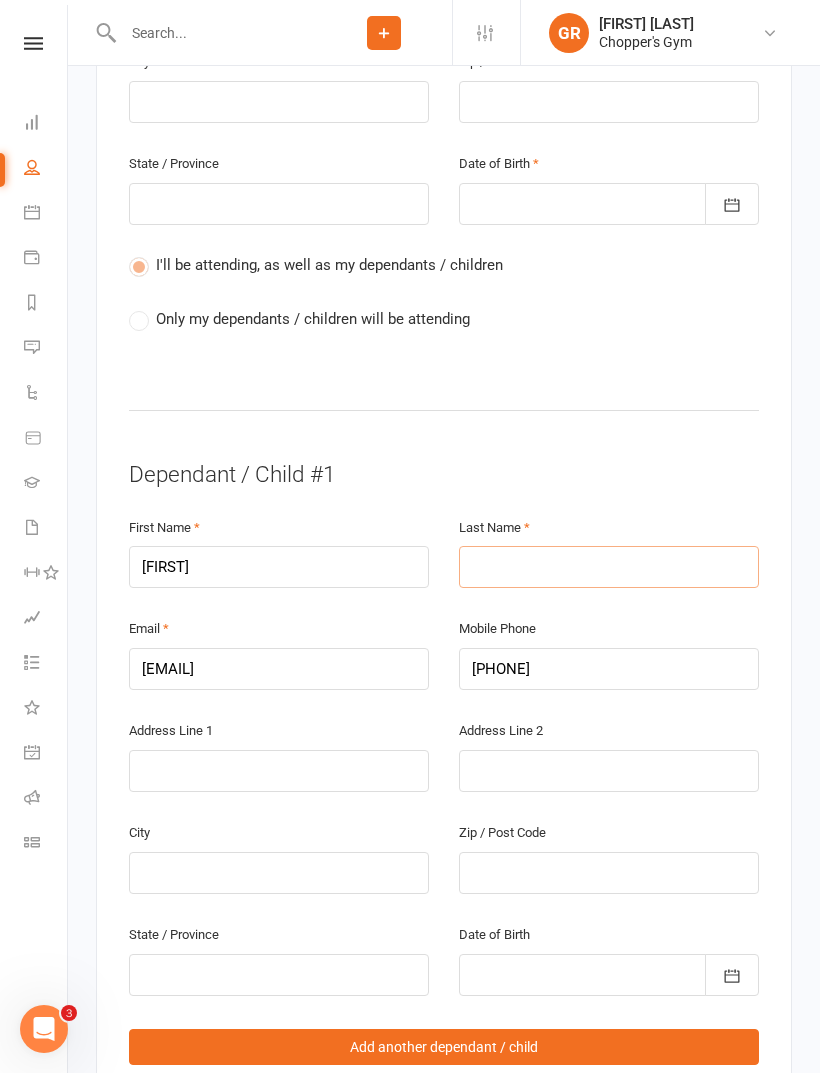 click at bounding box center (609, 567) 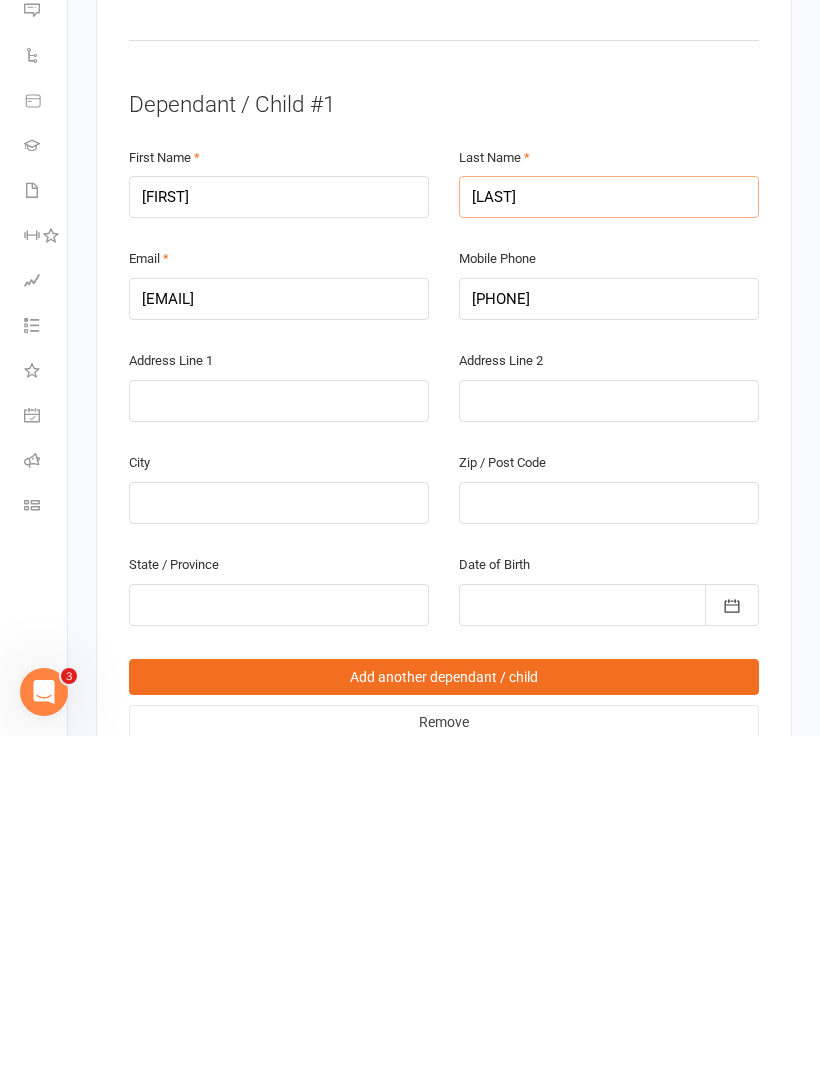 scroll, scrollTop: 877, scrollLeft: 0, axis: vertical 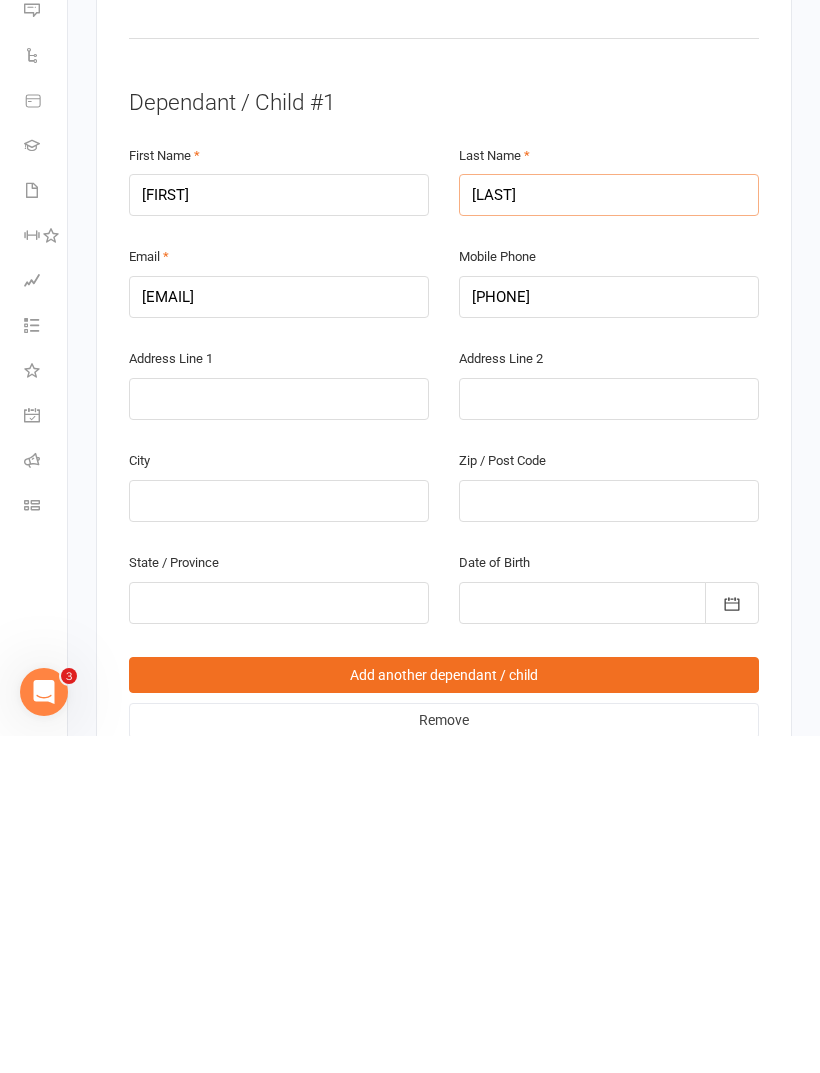 type on "[LAST]" 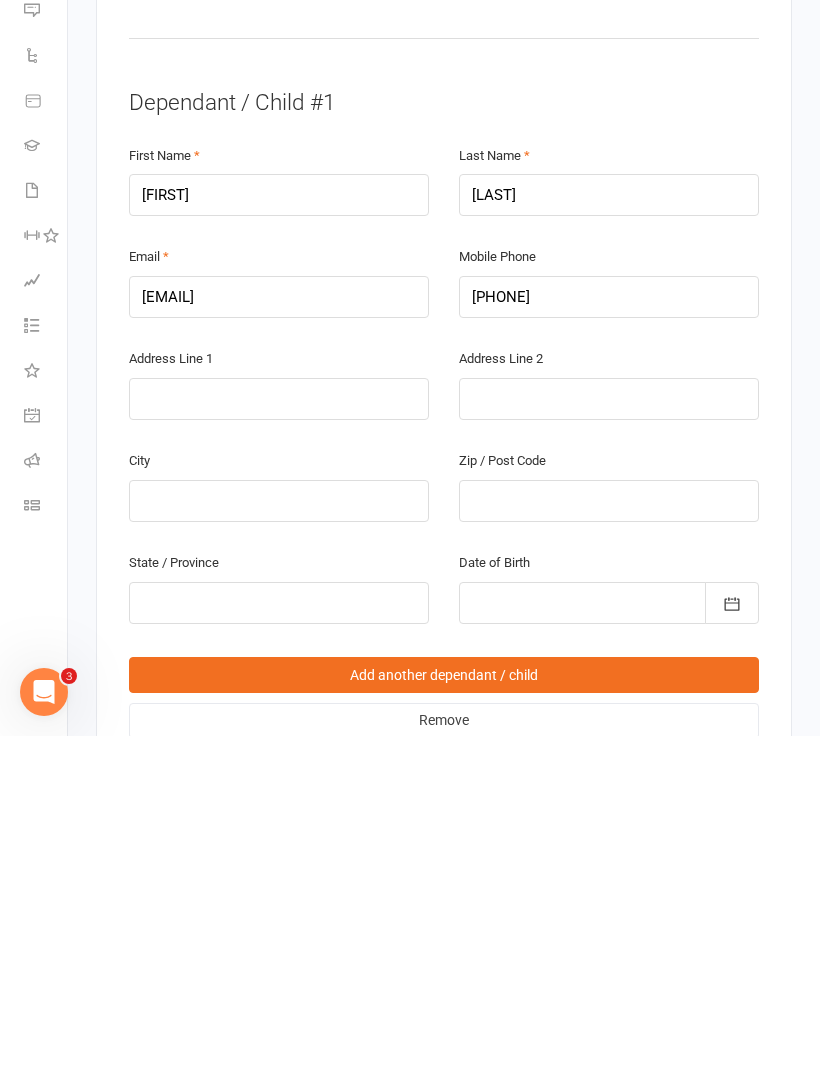 click 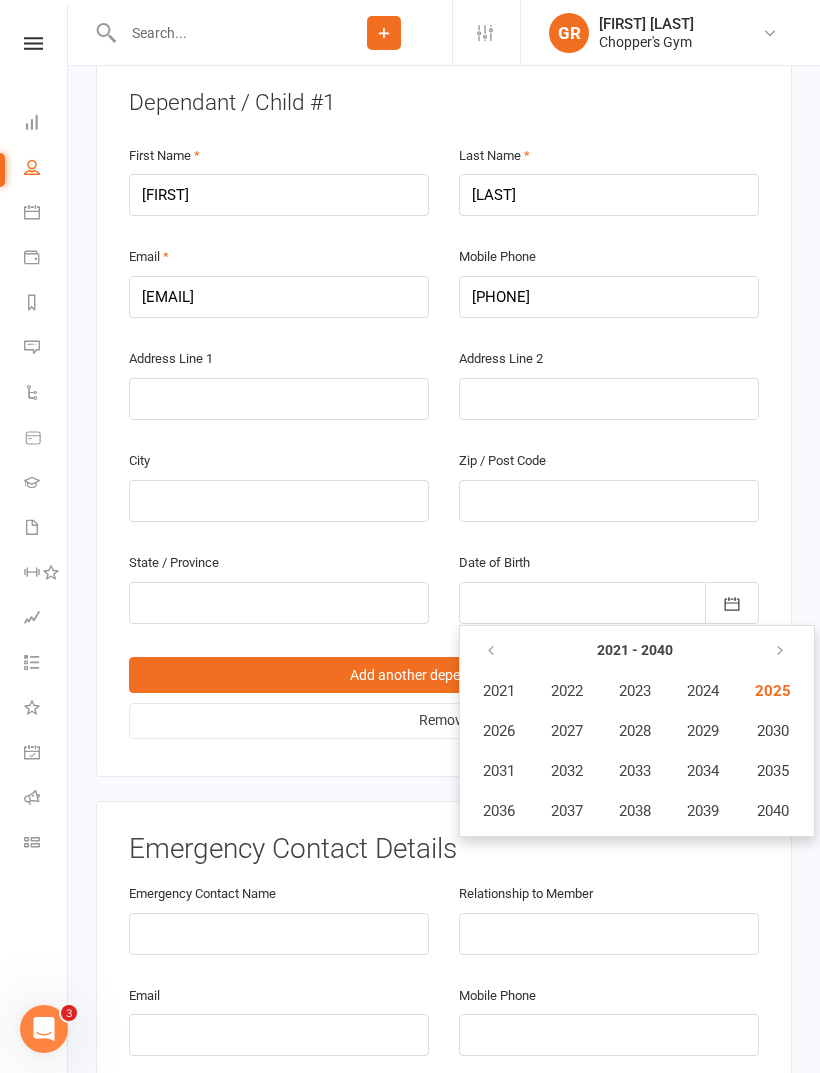 click on "Member Details Parent / Guardian First Name [FIRST] Last Name [LAST] Email [EMAIL] Mobile Phone [PHONE] Address Line 1 Address Line 2 City Zip / Post Code State / Province Date of Birth
2021 - 2040
2021
2022
2023
2024
2025
2026
2027
2028
2029
2030
2031
2032
2033
2034
2035
2036
2037
2038
2039
2040
I'll be attending, as well as my dependants / children Only my dependants / children will be attending Dependant / Child #1 First Name [FIRST] Last Name [LAST] Email [EMAIL] Mobile Phone [PHONE] City" at bounding box center (444, 7) 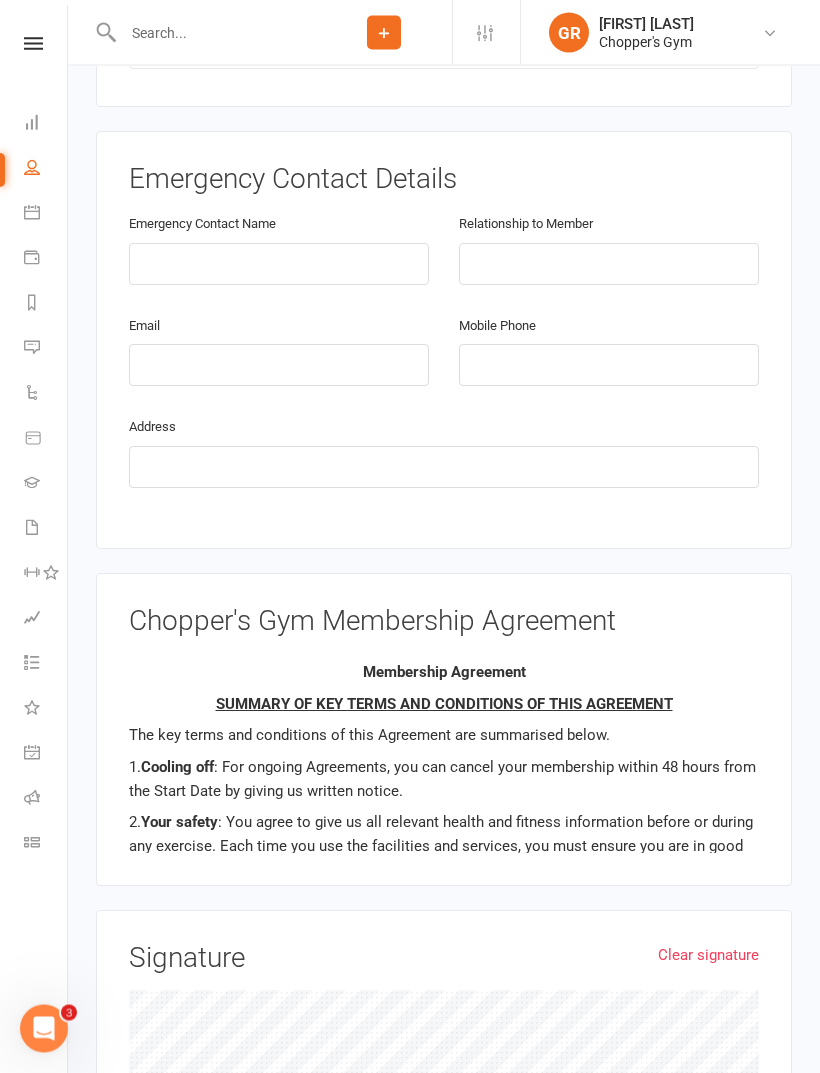 scroll, scrollTop: 1884, scrollLeft: 0, axis: vertical 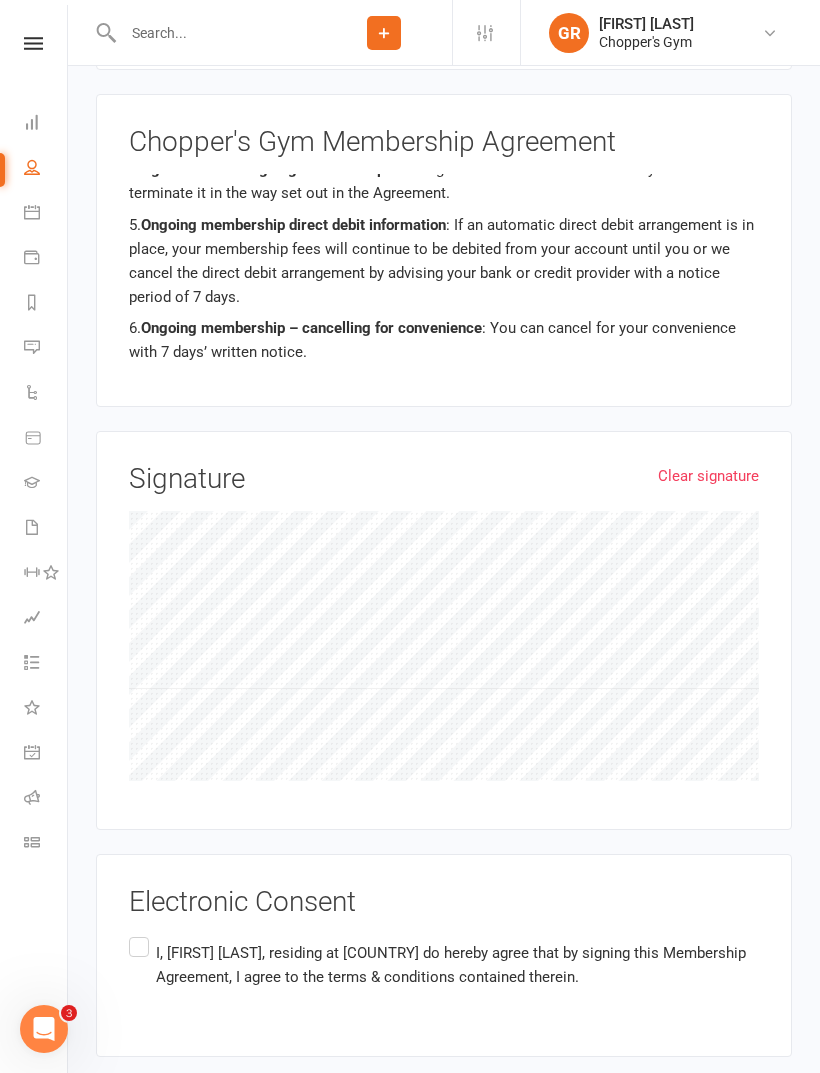 click on "I, [FIRST] [LAST], residing at [COUNTRY] do hereby agree that by signing this Membership Agreement, I agree to the terms & conditions contained therein." at bounding box center [444, 964] 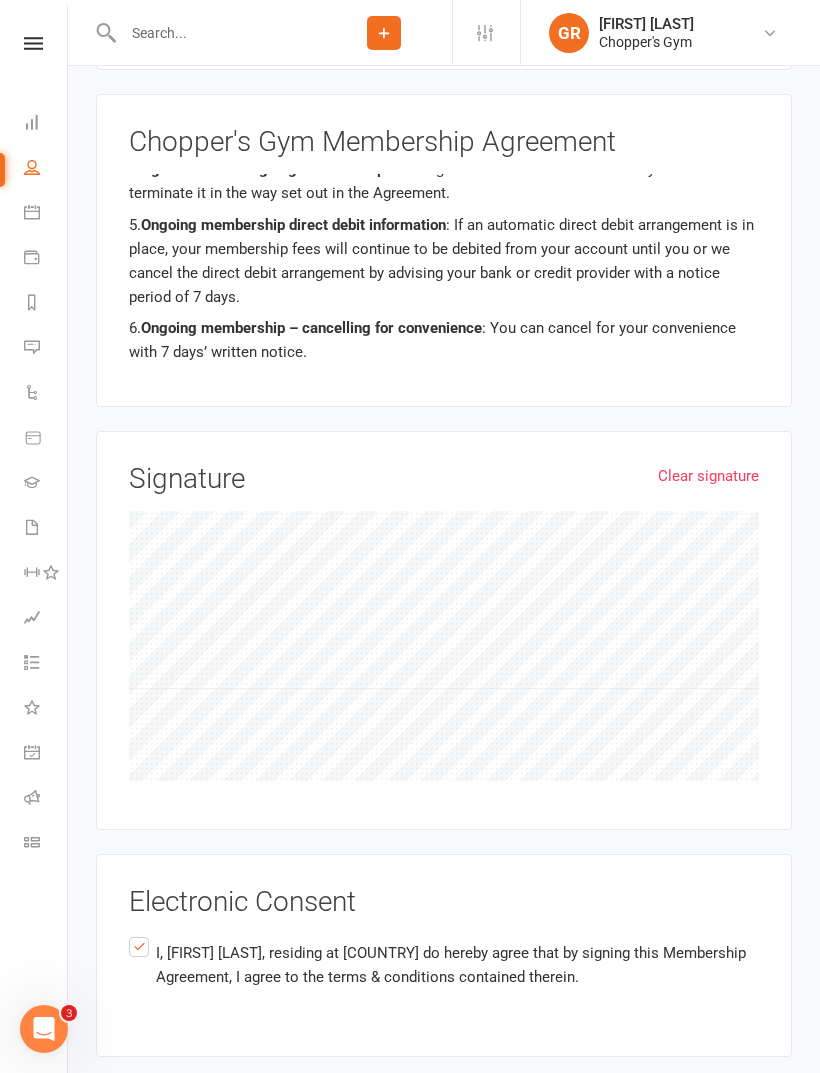 click on "Agree & Submit" at bounding box center (178, 1102) 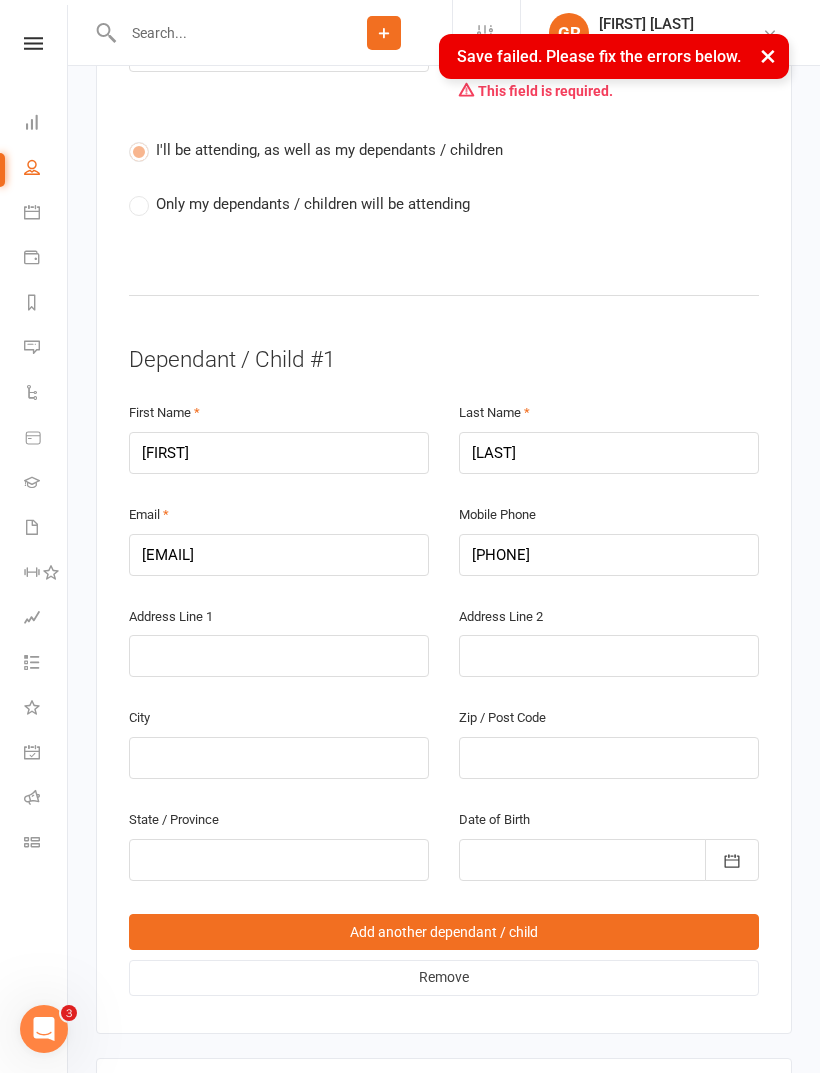 scroll, scrollTop: 713, scrollLeft: 0, axis: vertical 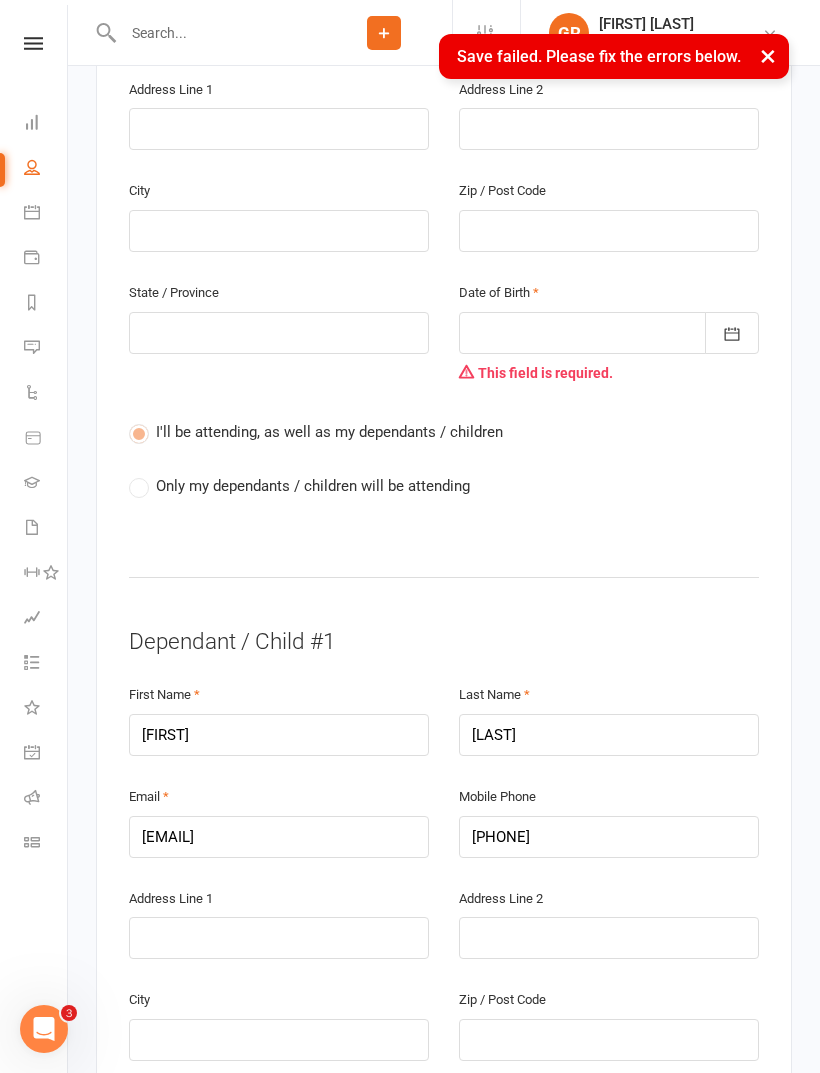 click at bounding box center (609, 333) 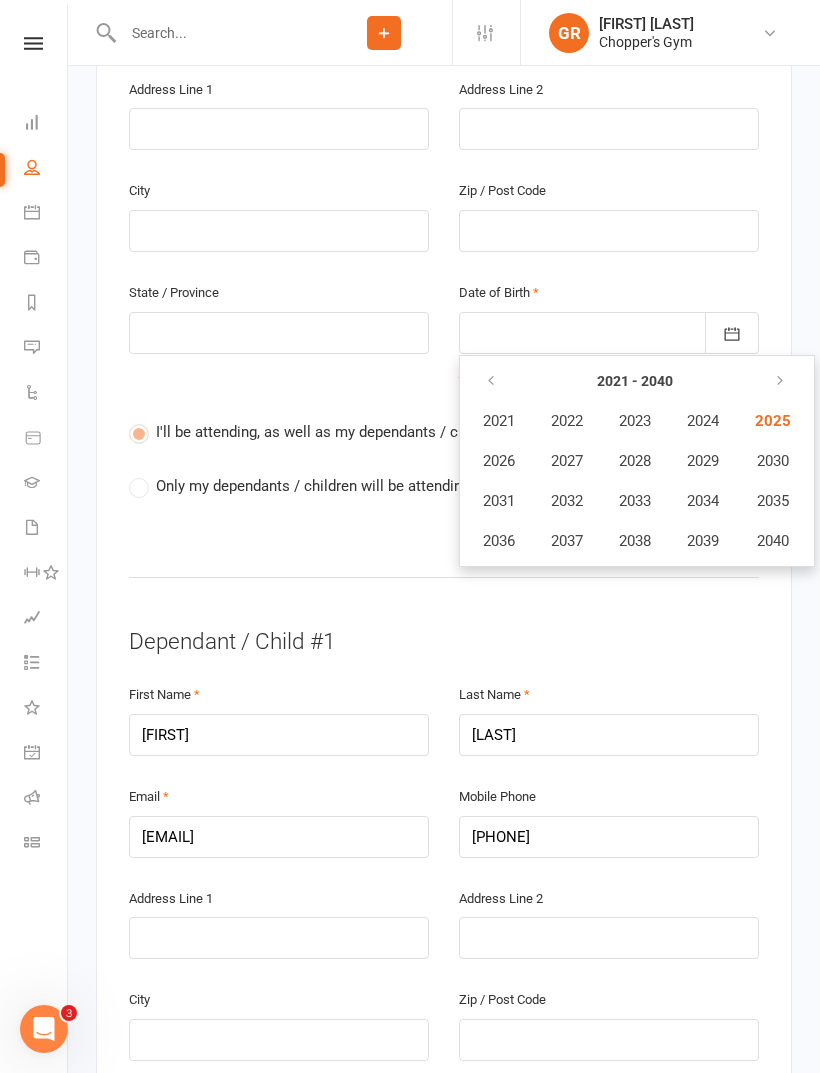 click at bounding box center [492, 381] 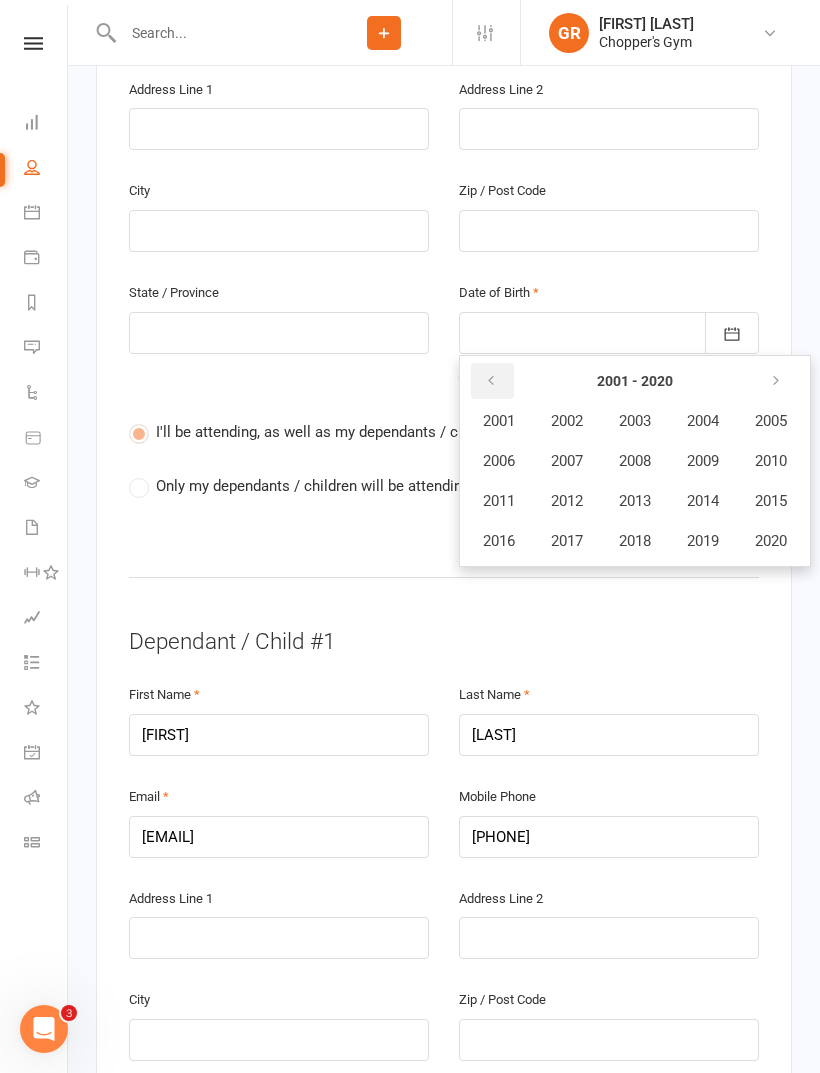 click at bounding box center [491, 381] 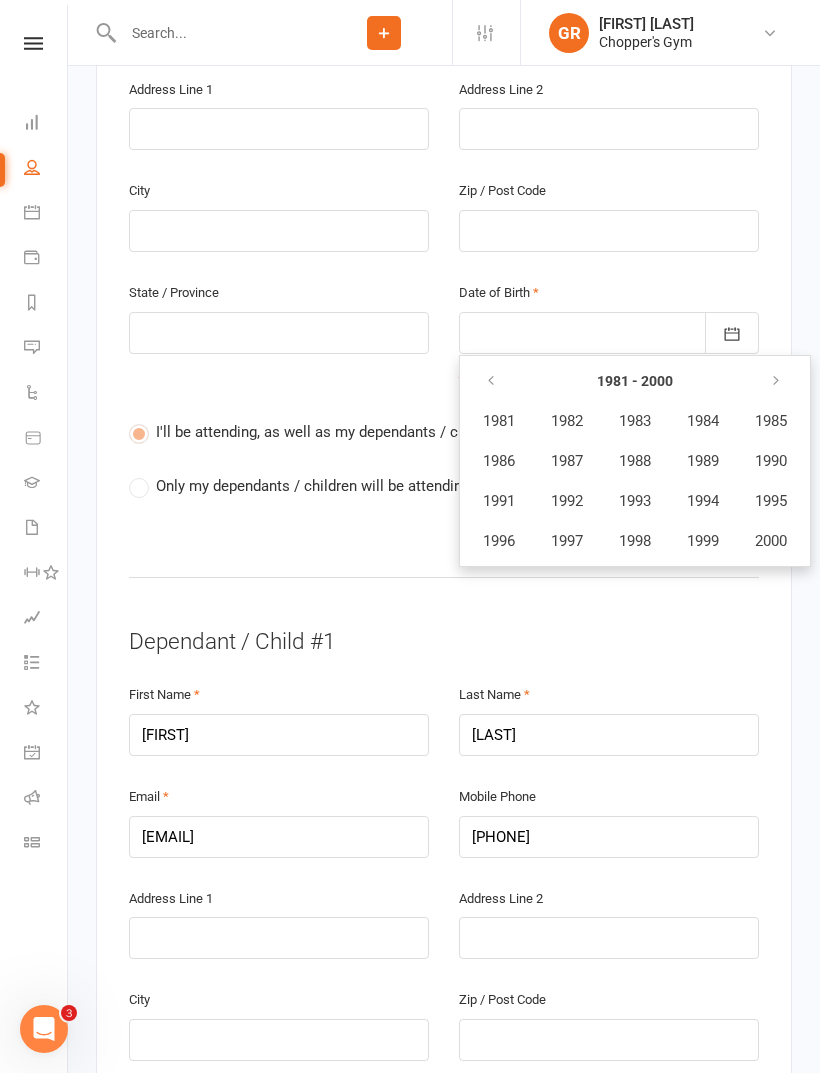 click on "1988" at bounding box center (635, 461) 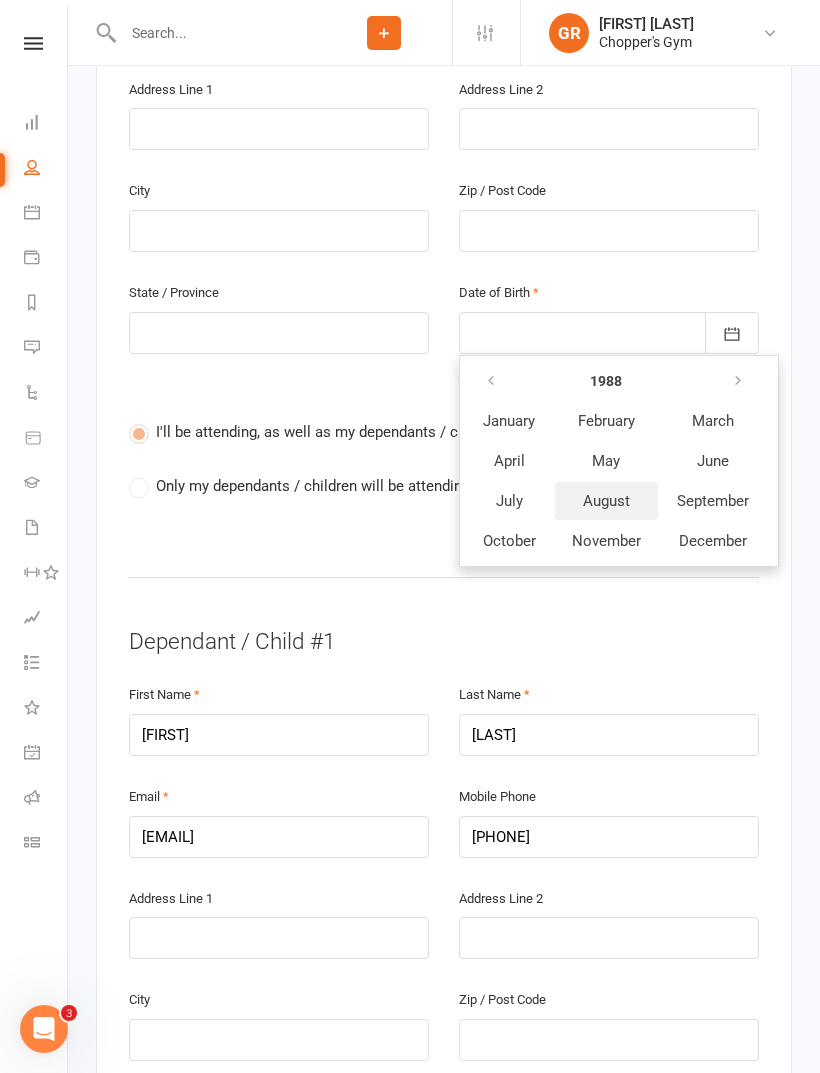 click on "August" at bounding box center [606, 501] 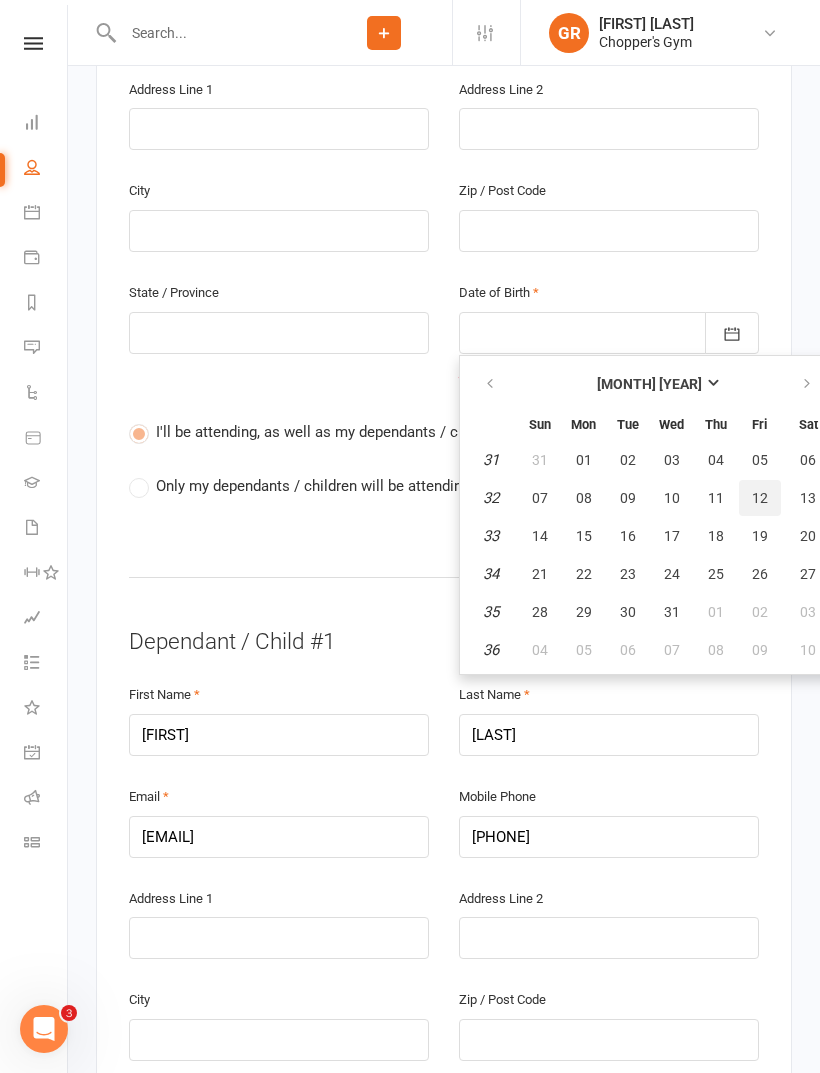 click on "12" at bounding box center (760, 498) 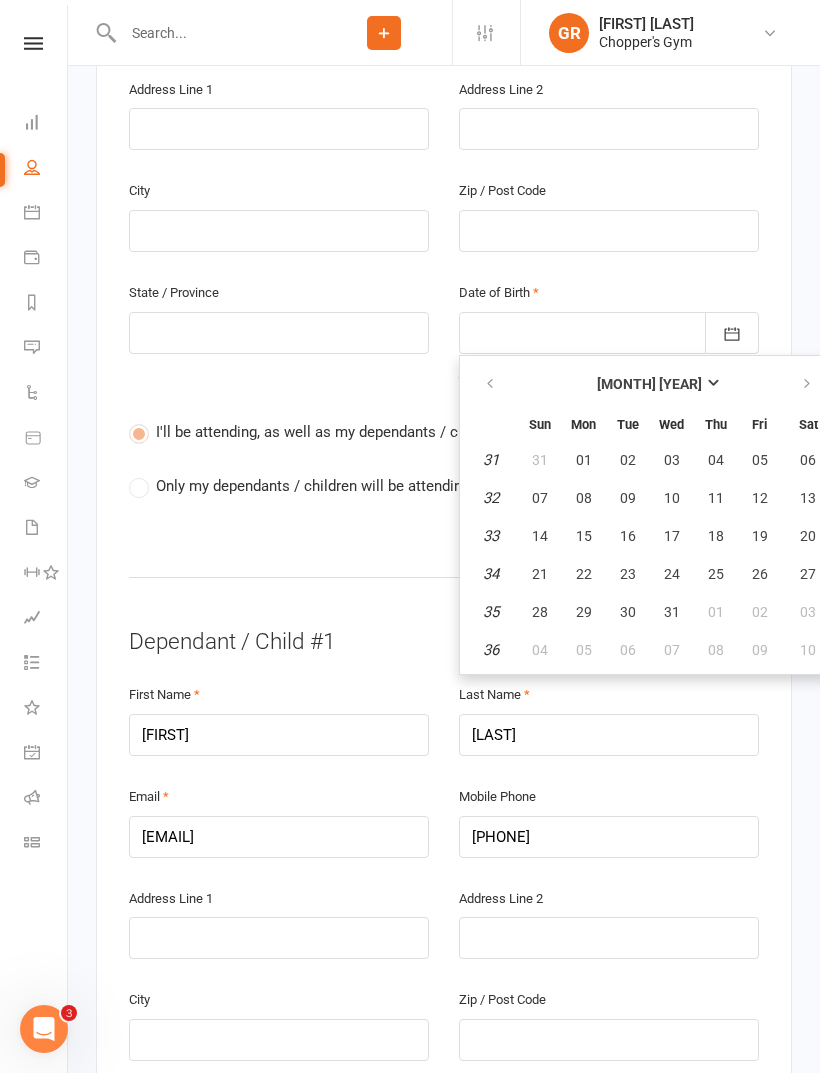 type on "[MONTH] [DAY] [YEAR]" 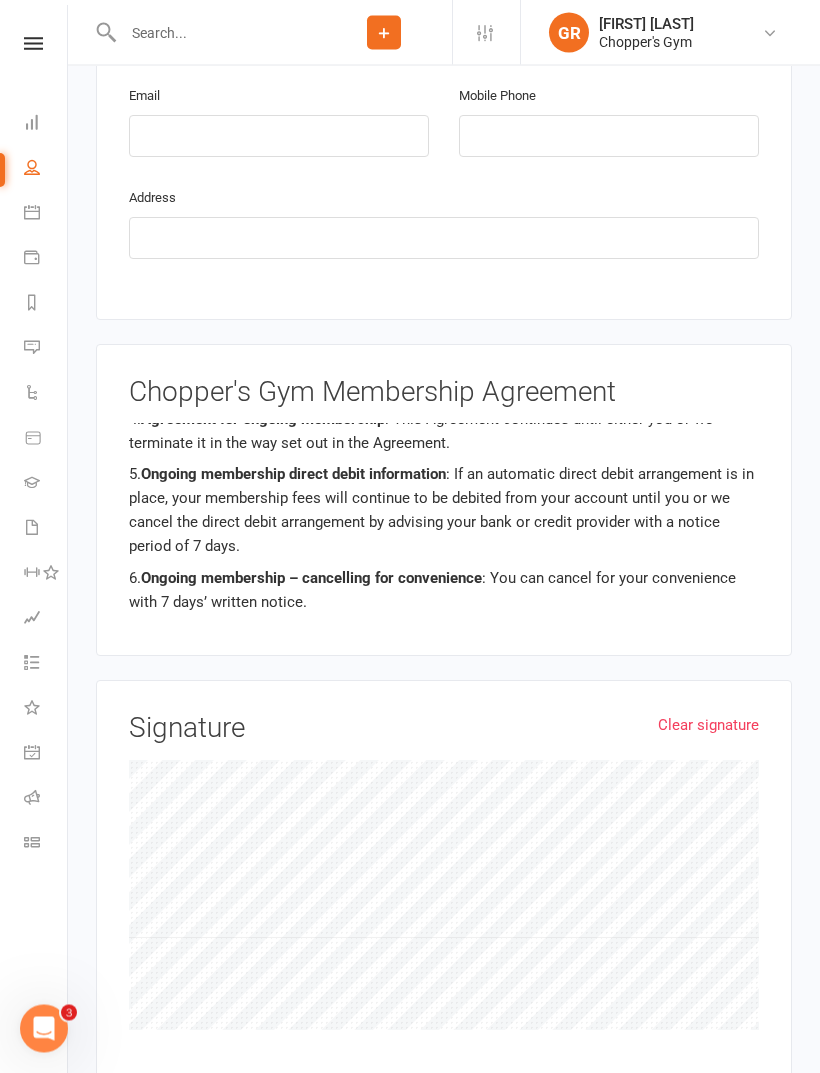 scroll, scrollTop: 2152, scrollLeft: 0, axis: vertical 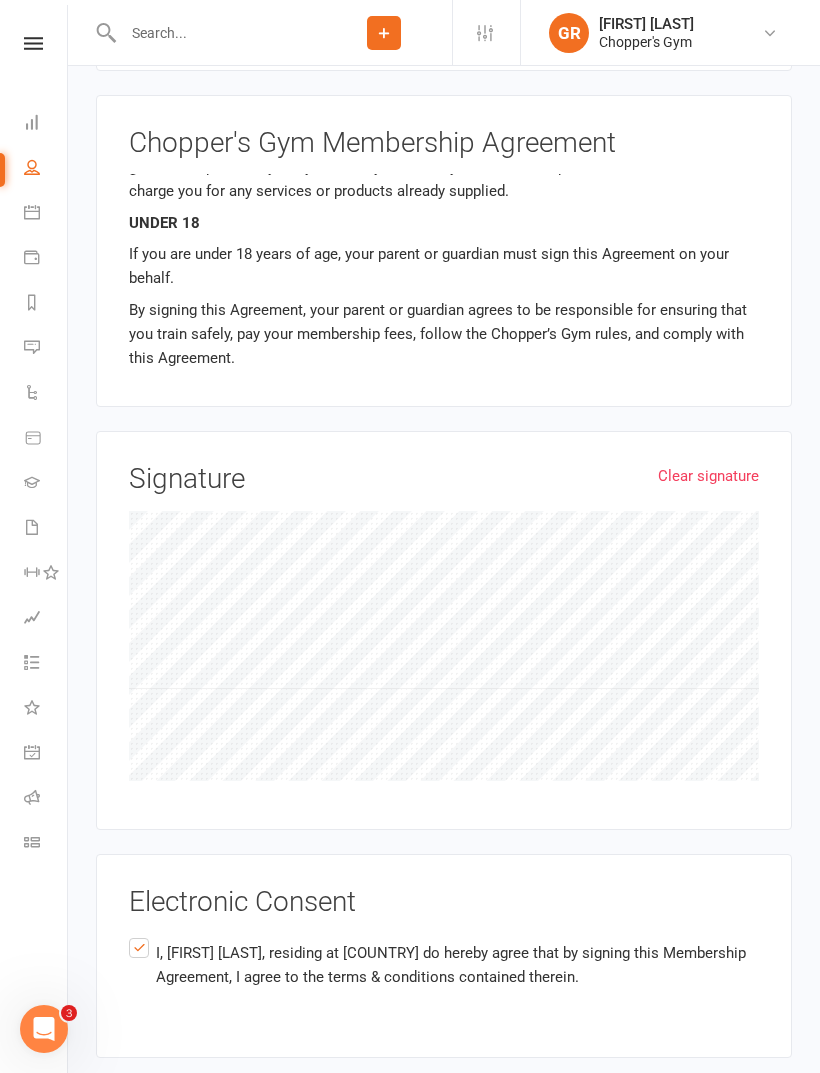 click on "Agree & Submit" at bounding box center [178, 1103] 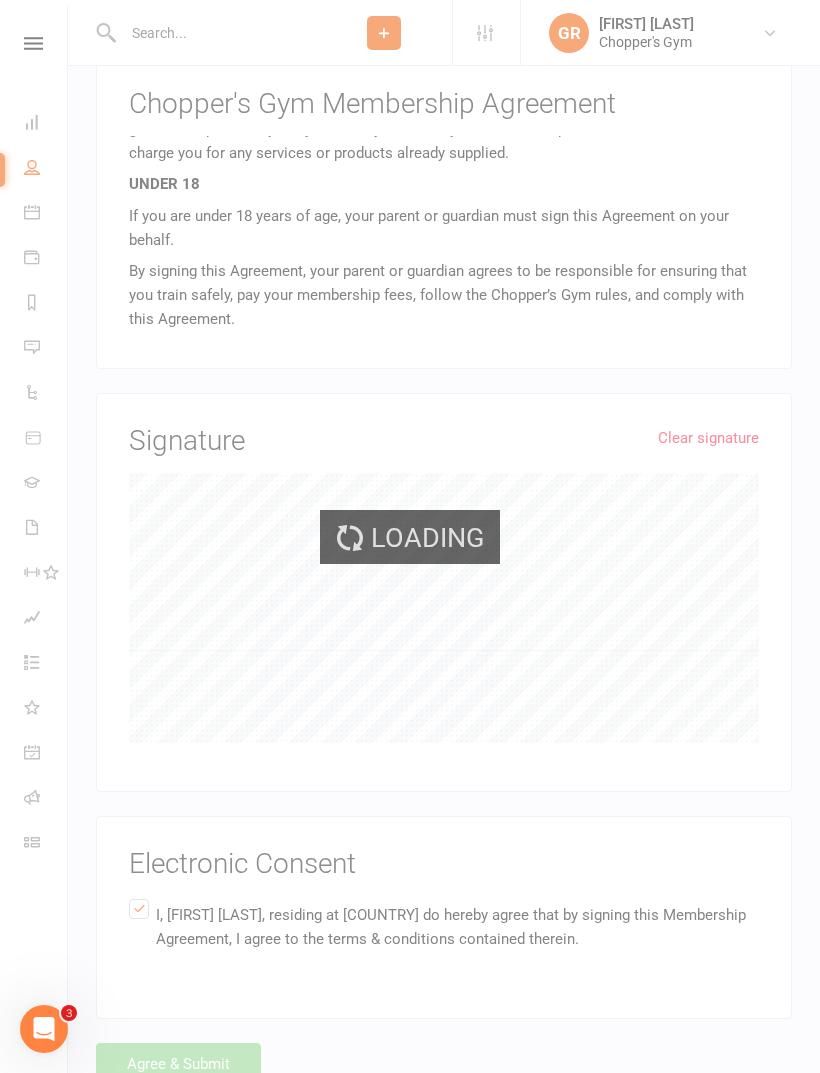 scroll, scrollTop: 2363, scrollLeft: 0, axis: vertical 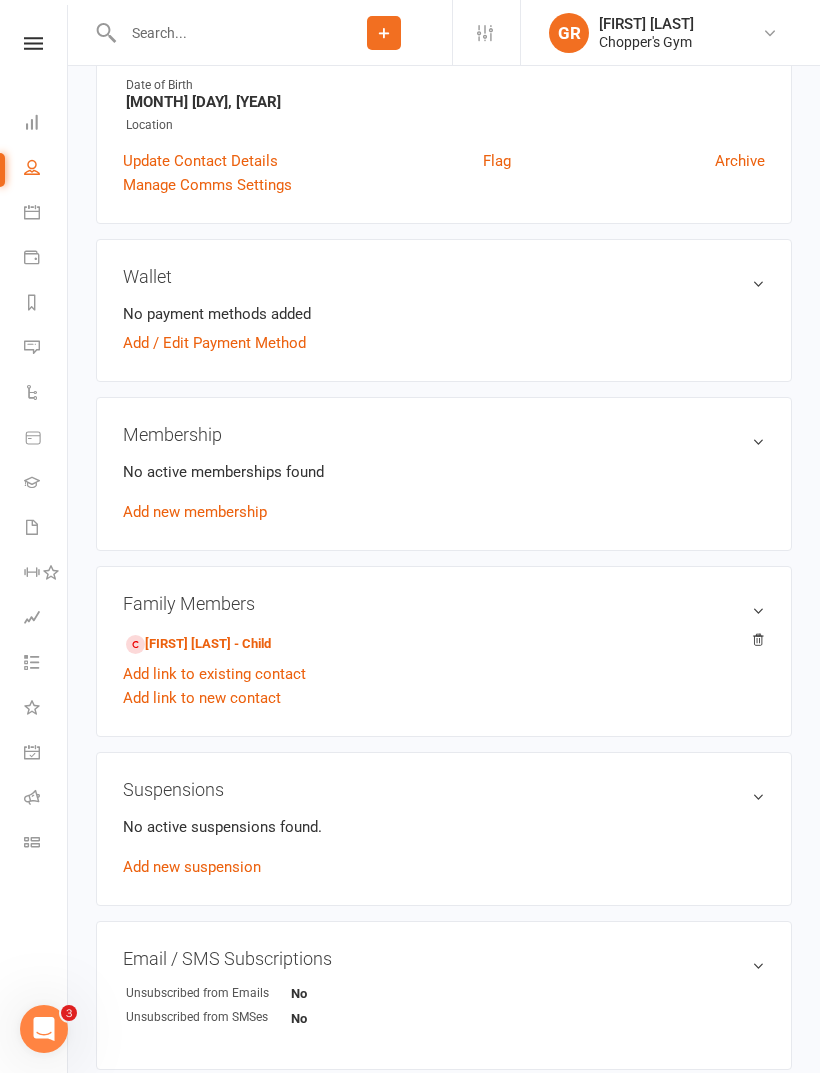 click on "[FIRST] [LAST] - Child" at bounding box center [198, 644] 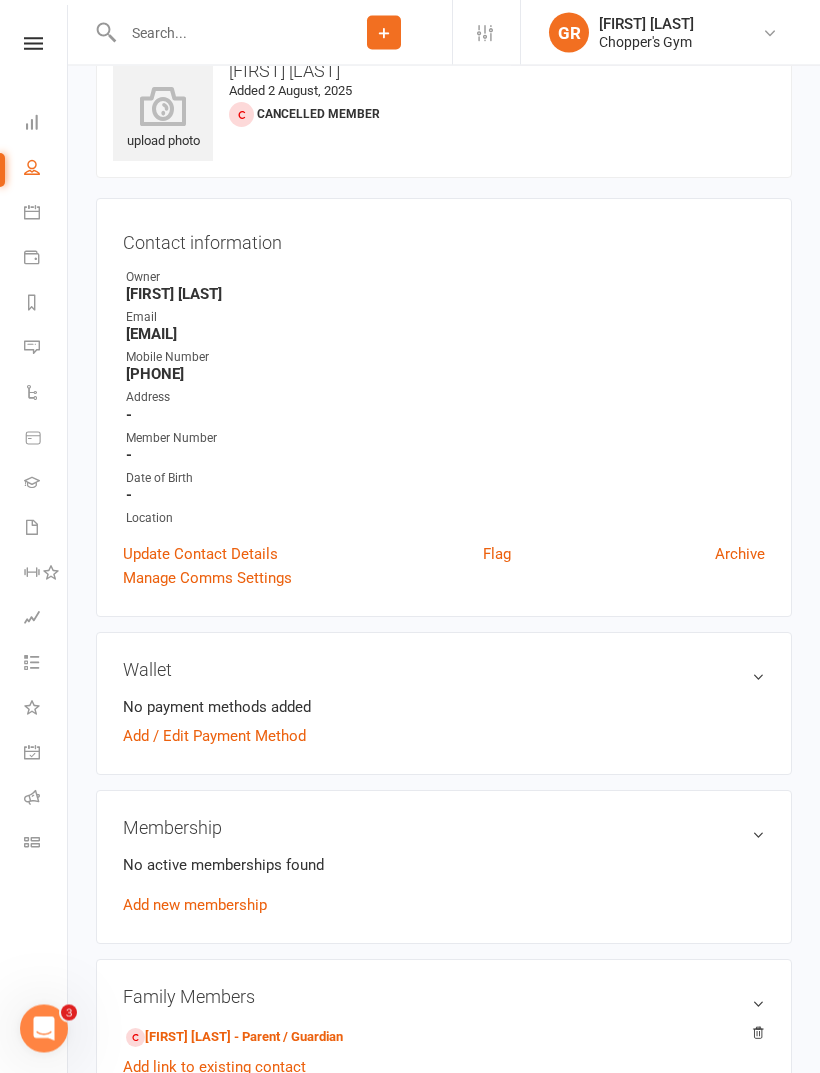 scroll, scrollTop: 0, scrollLeft: 0, axis: both 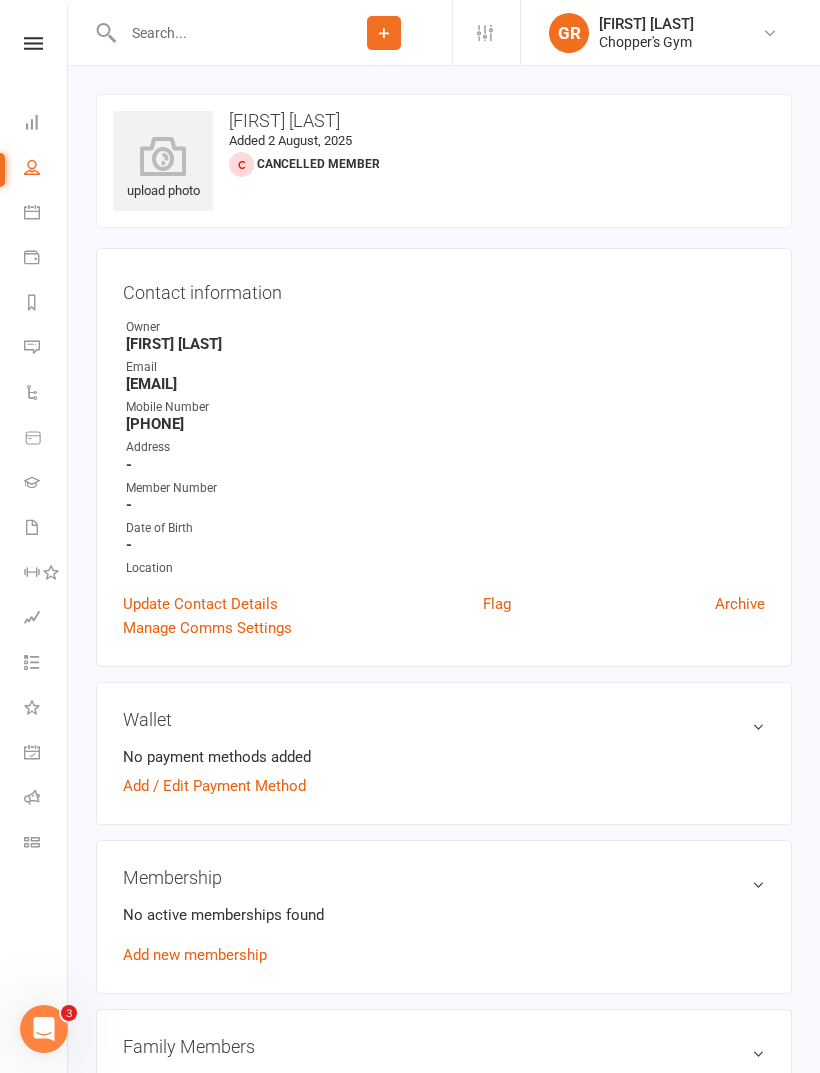 click at bounding box center [206, 32] 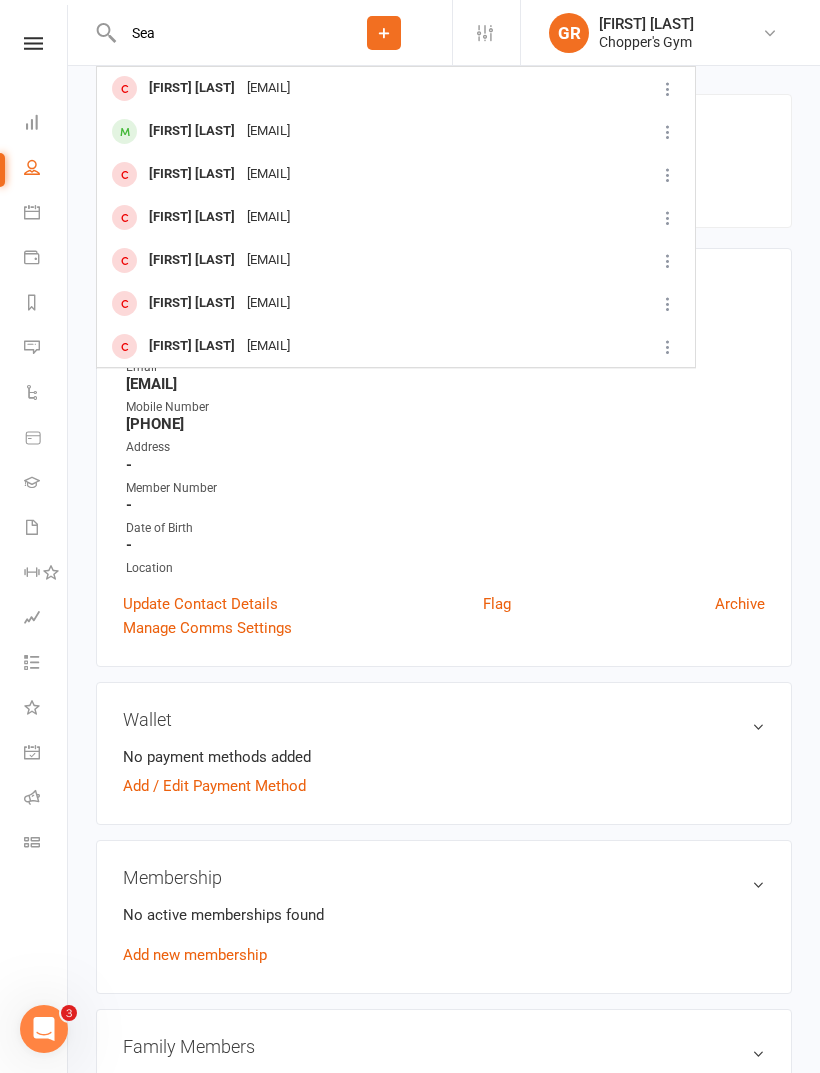 type on "[FIRST]" 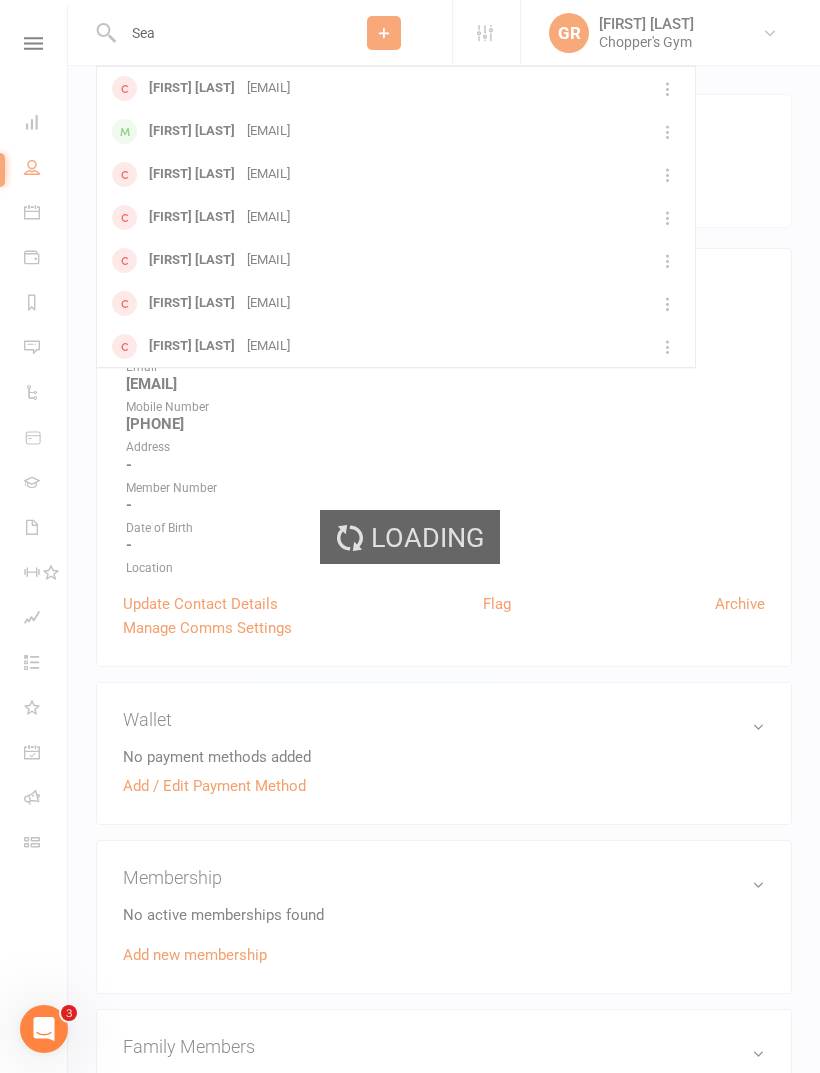 type 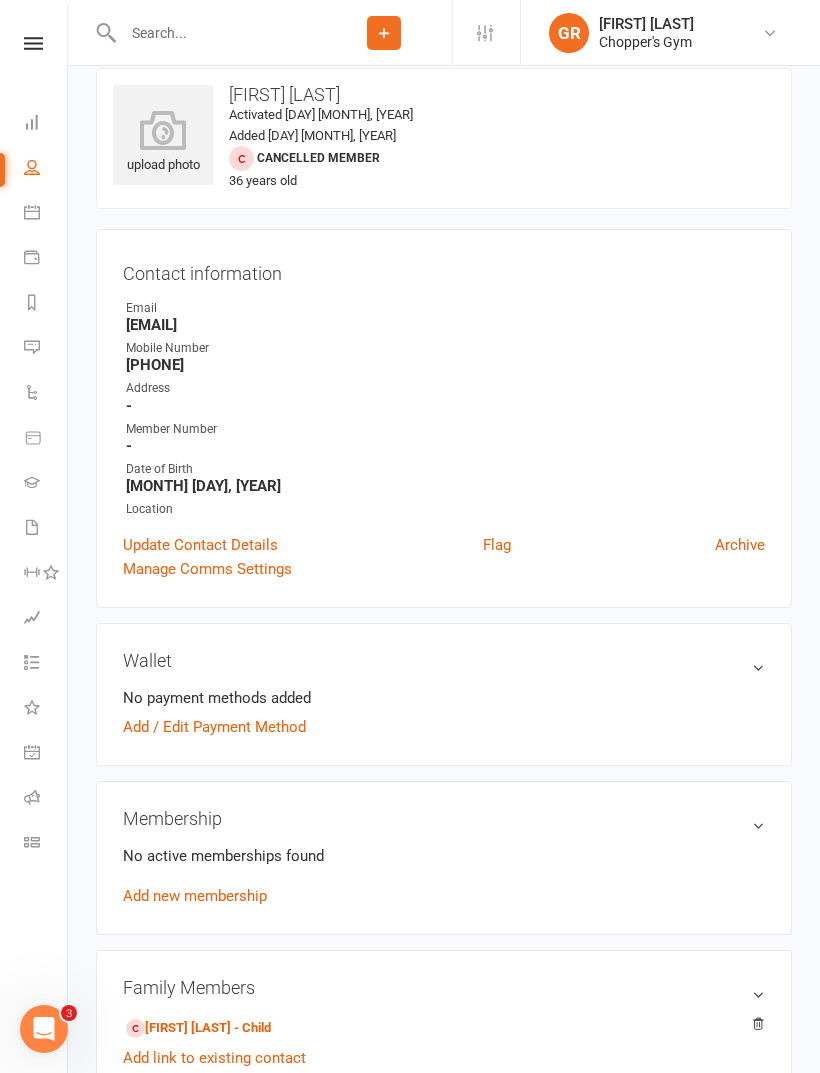 scroll, scrollTop: 28, scrollLeft: 0, axis: vertical 